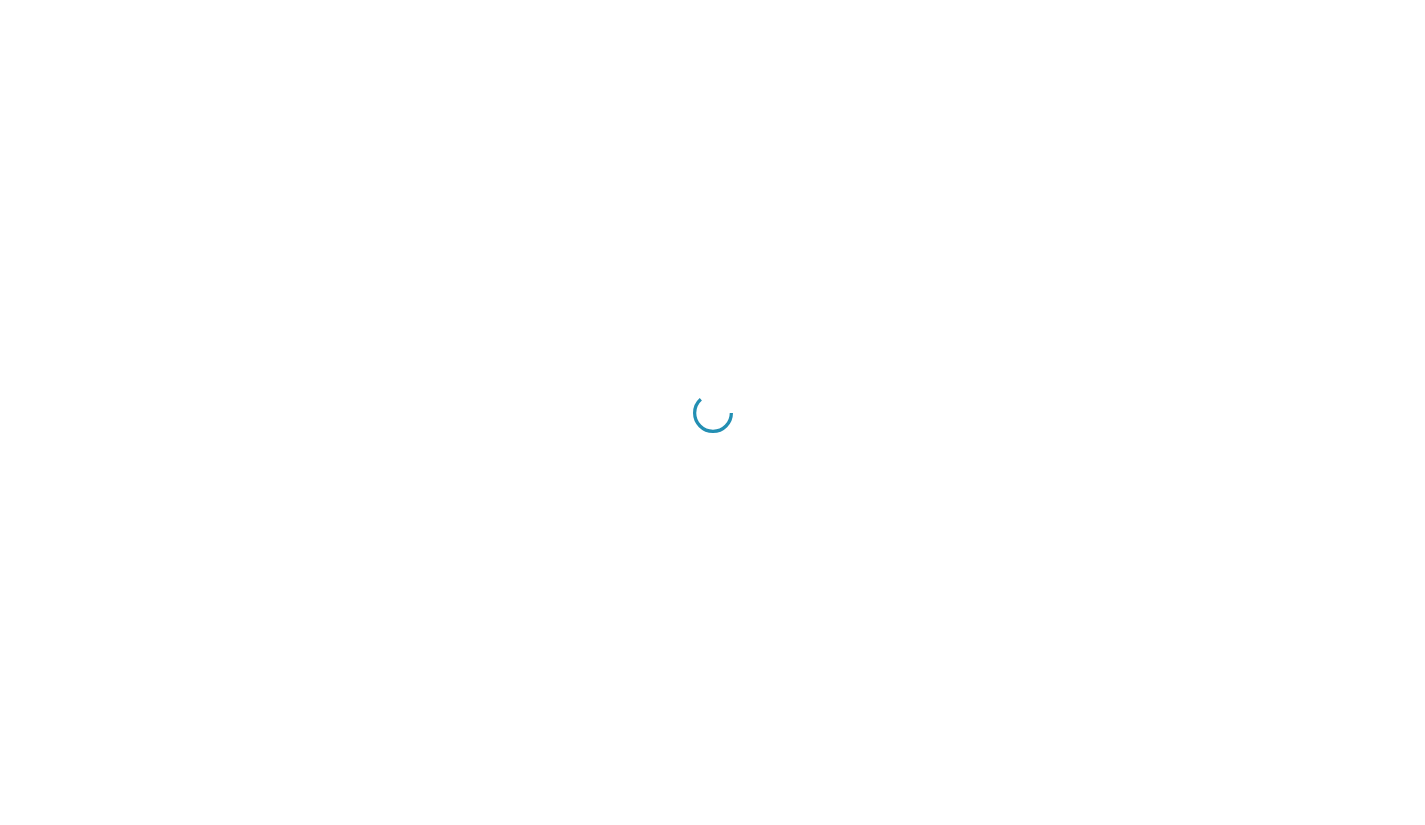 scroll, scrollTop: 0, scrollLeft: 0, axis: both 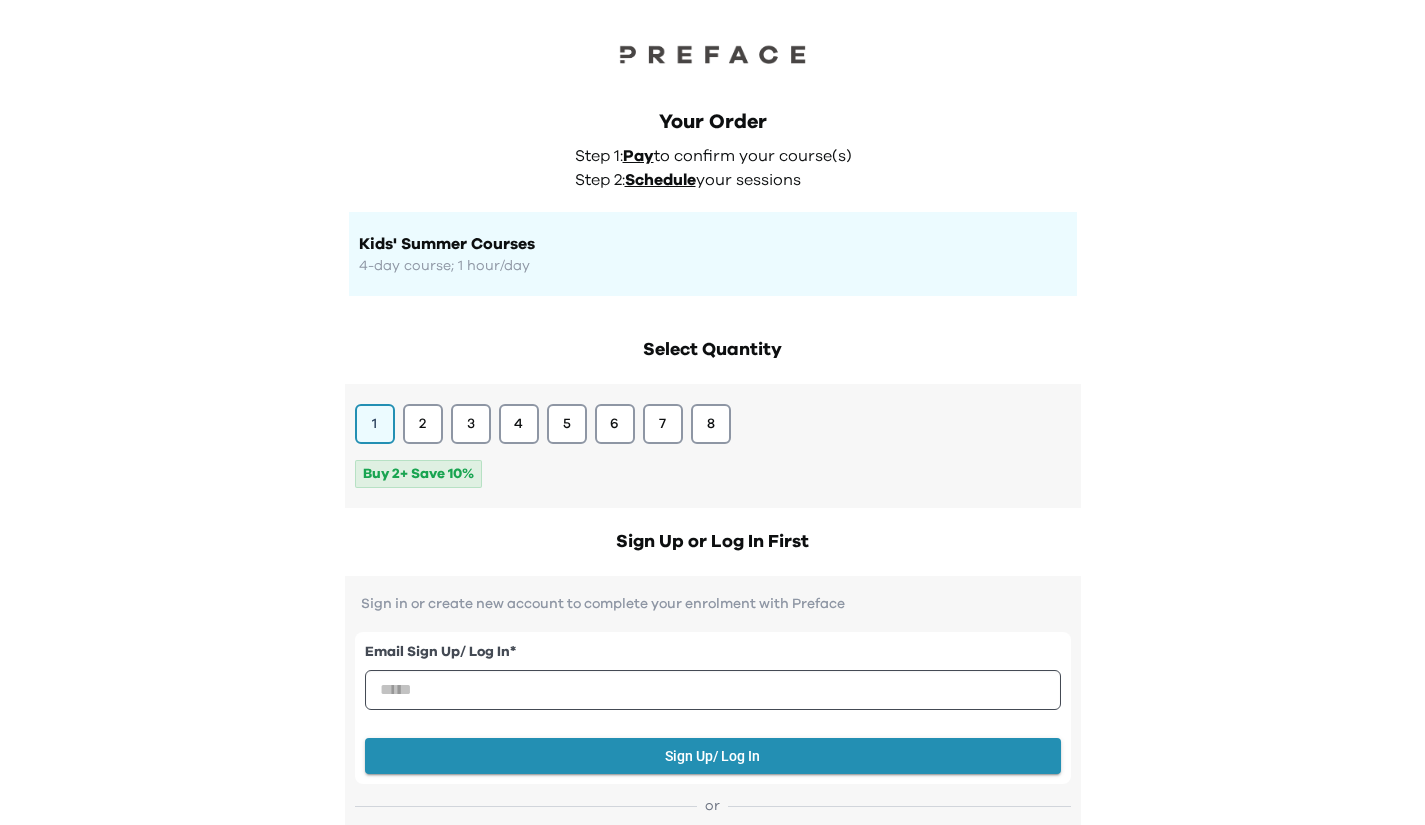 click on "1" at bounding box center (375, 424) 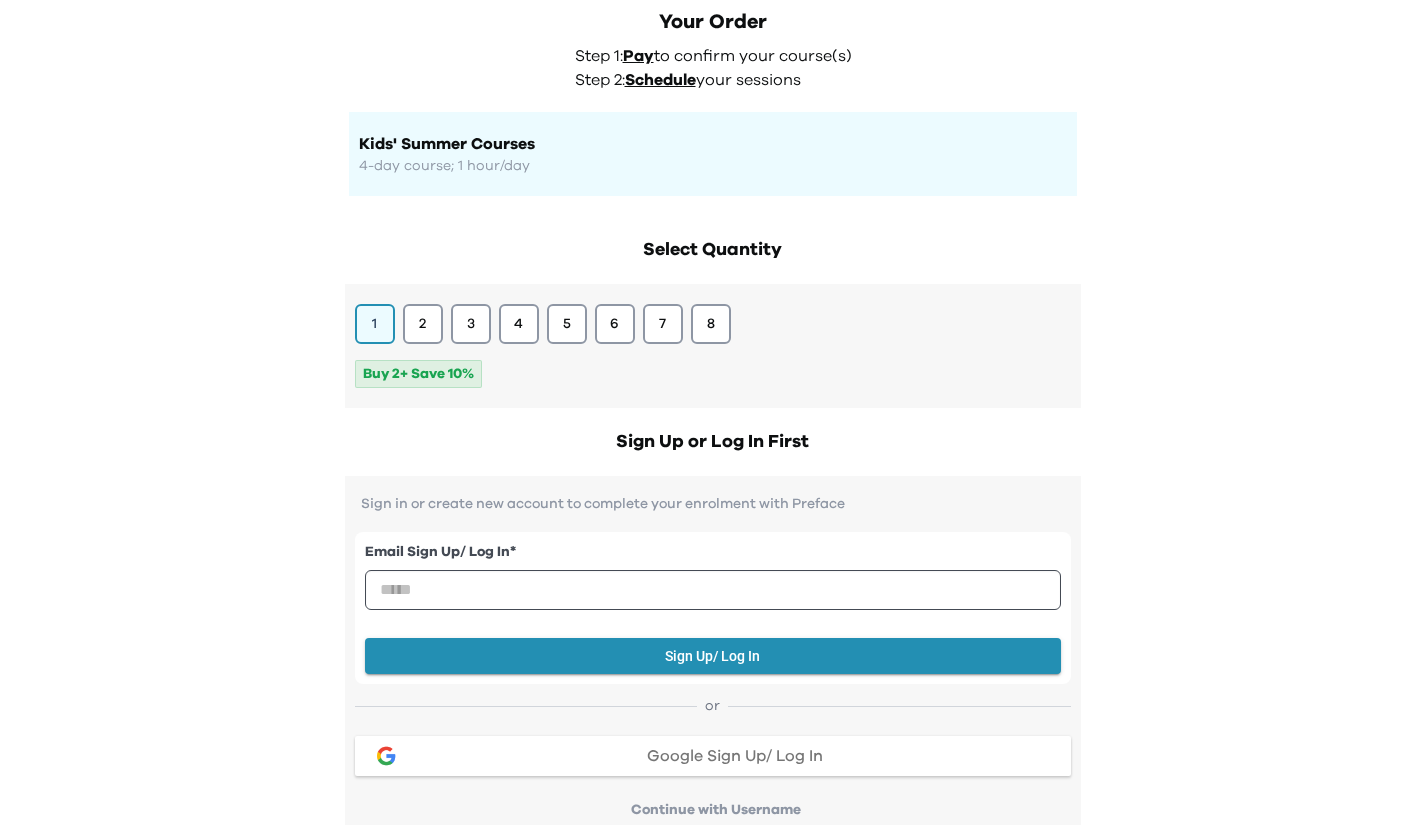 scroll, scrollTop: 200, scrollLeft: 0, axis: vertical 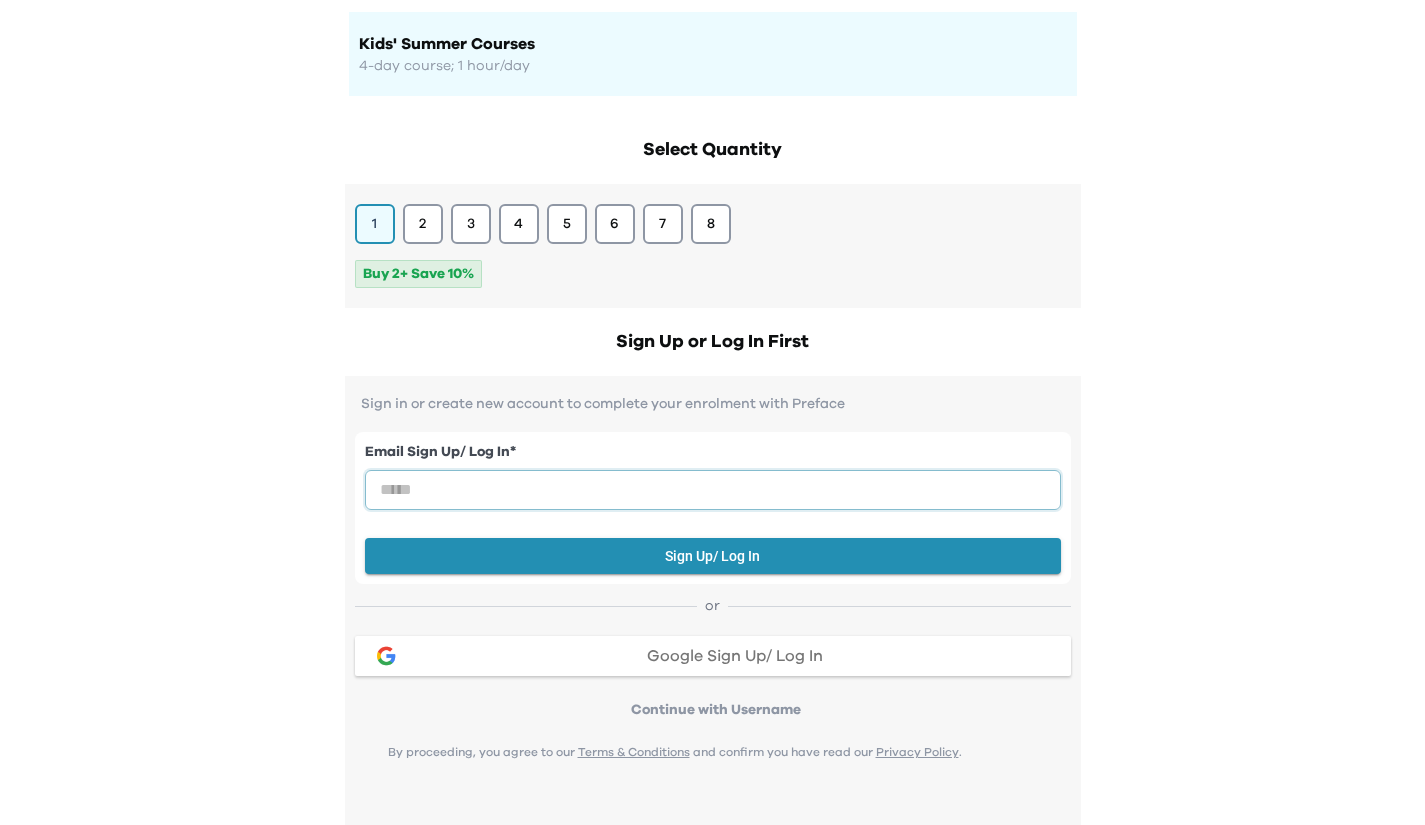 click at bounding box center [713, 490] 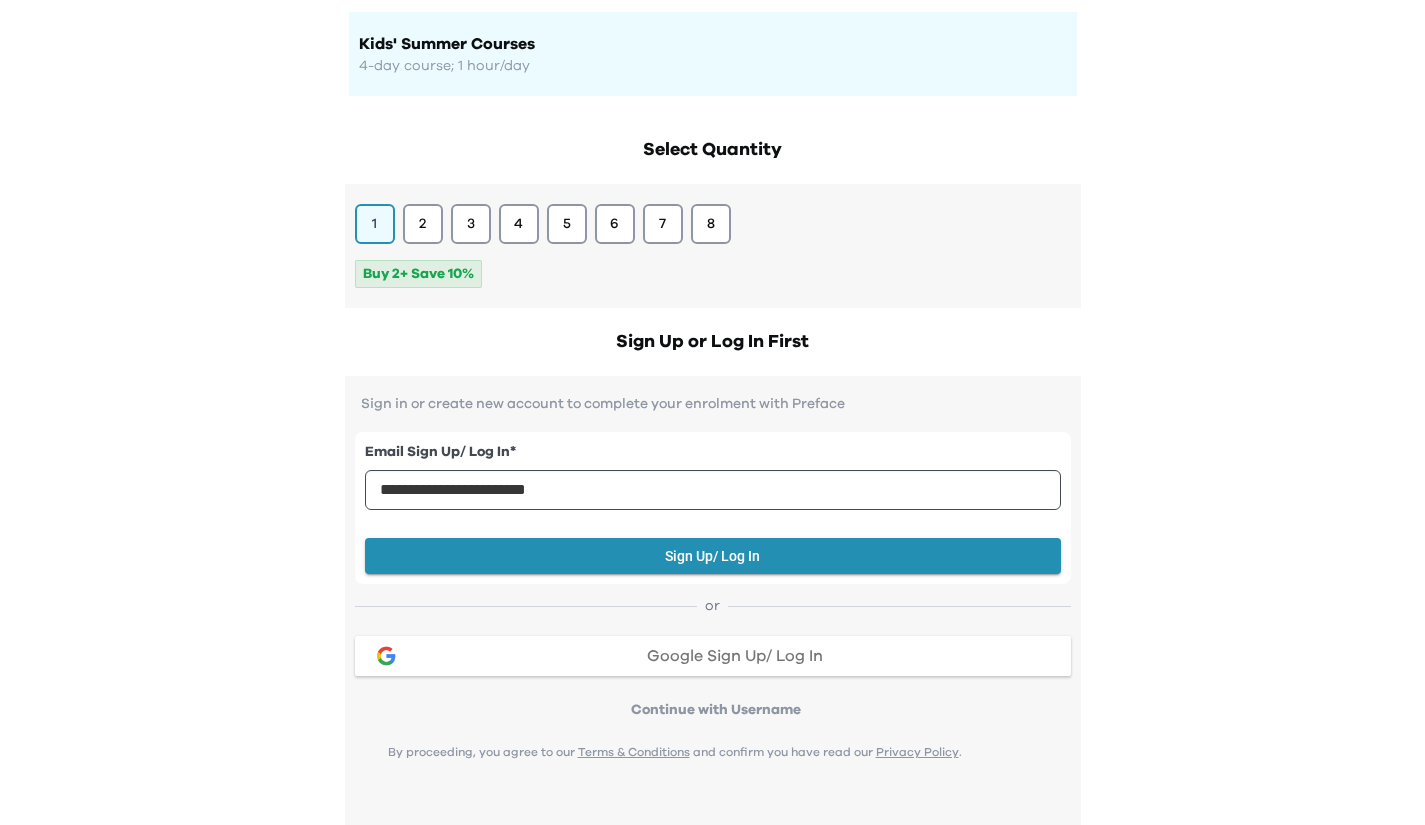 click on "Sign Up/ Log In" at bounding box center [713, 556] 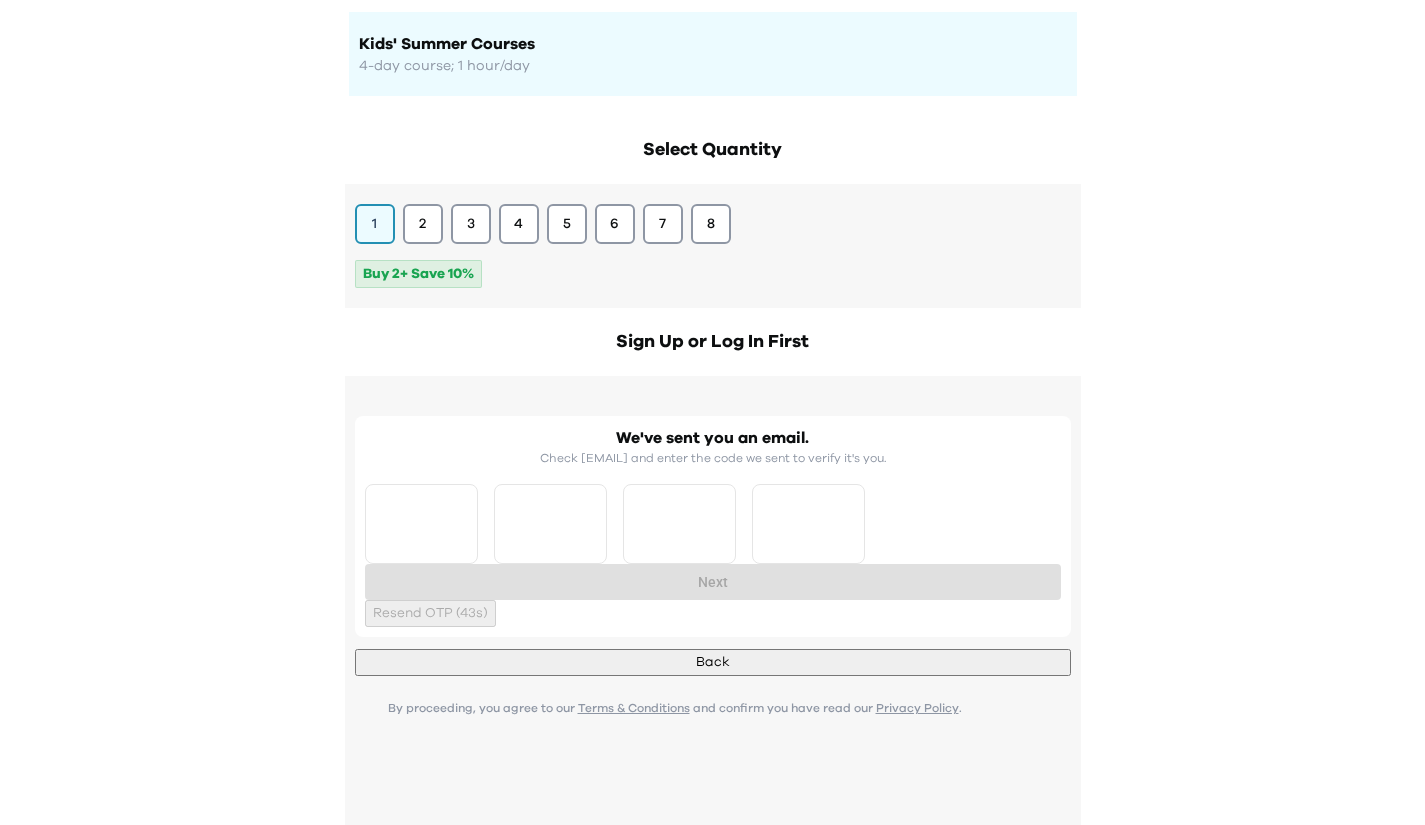 click on "We've sent you an email. Check yvonneandsimon@gmail.com and enter the code we sent to verify it's you." at bounding box center (713, 495) 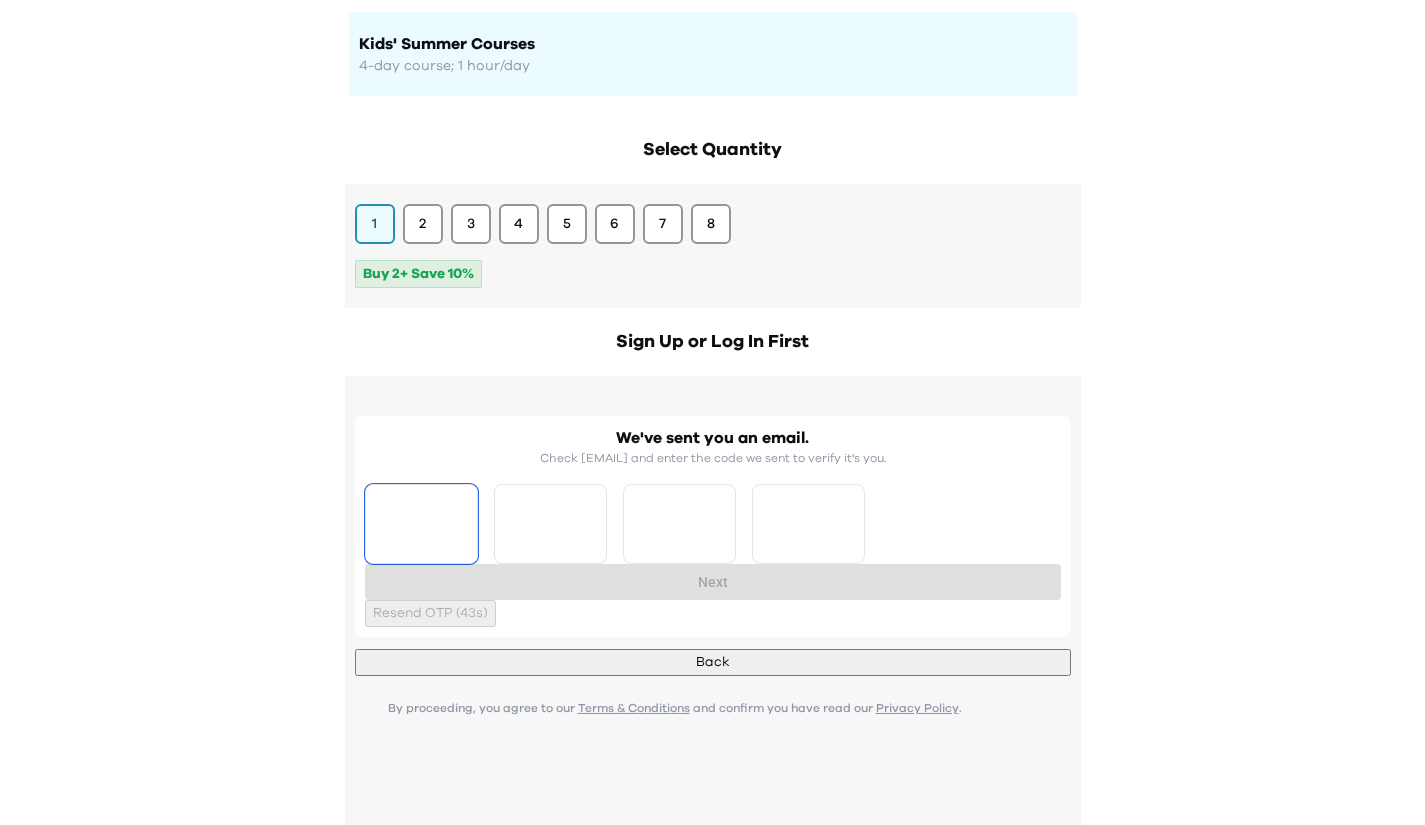click at bounding box center (421, 524) 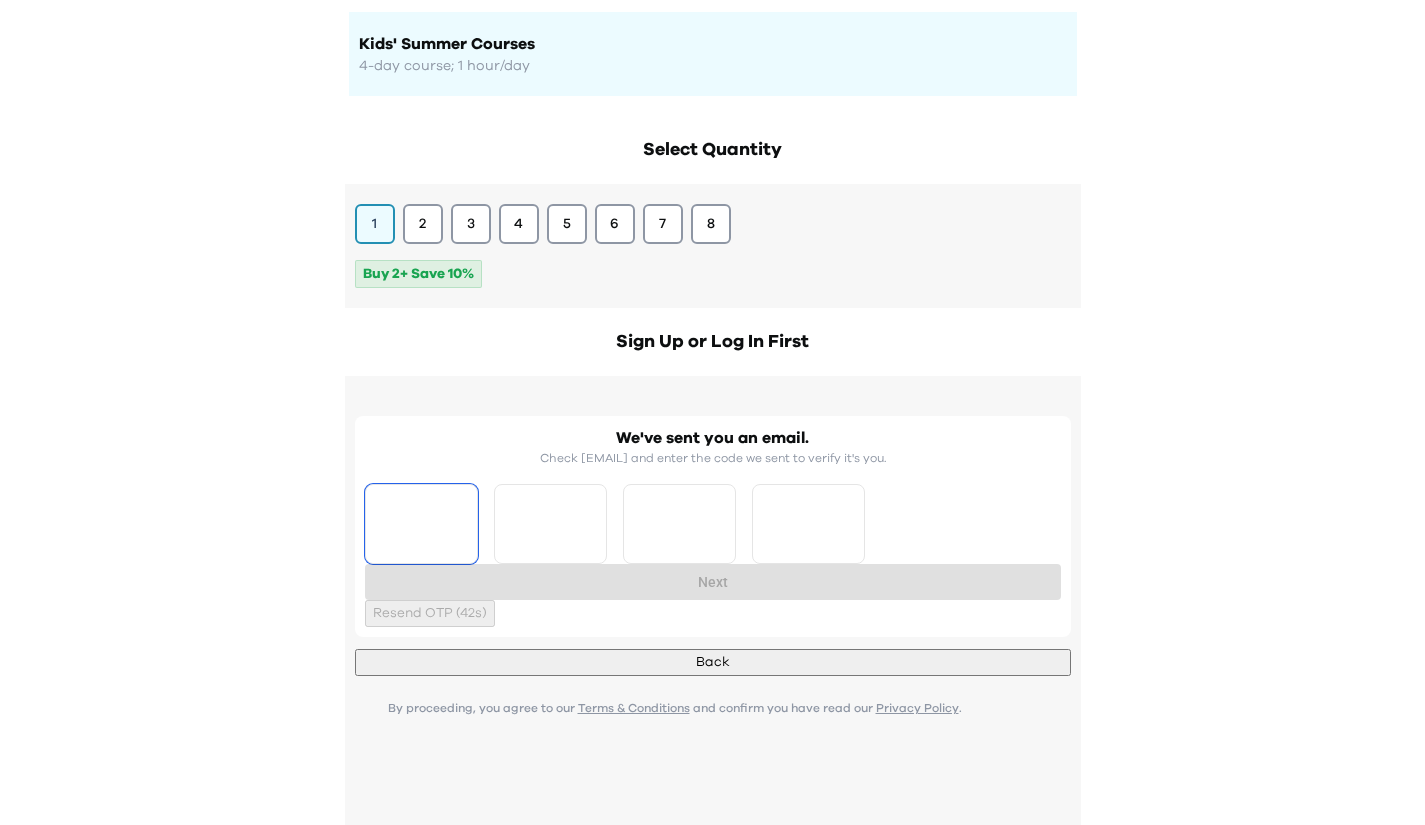 type on "*" 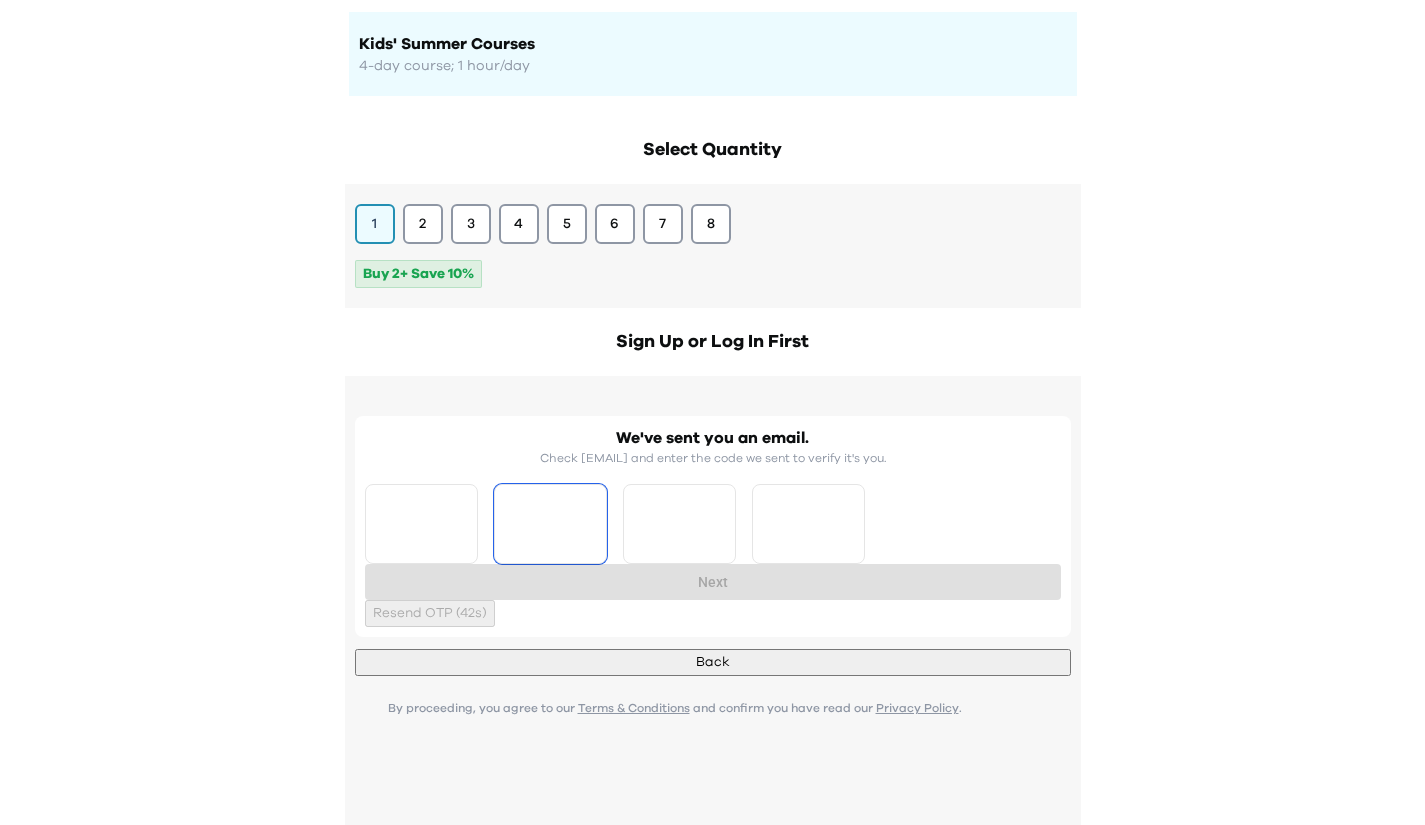 type on "*" 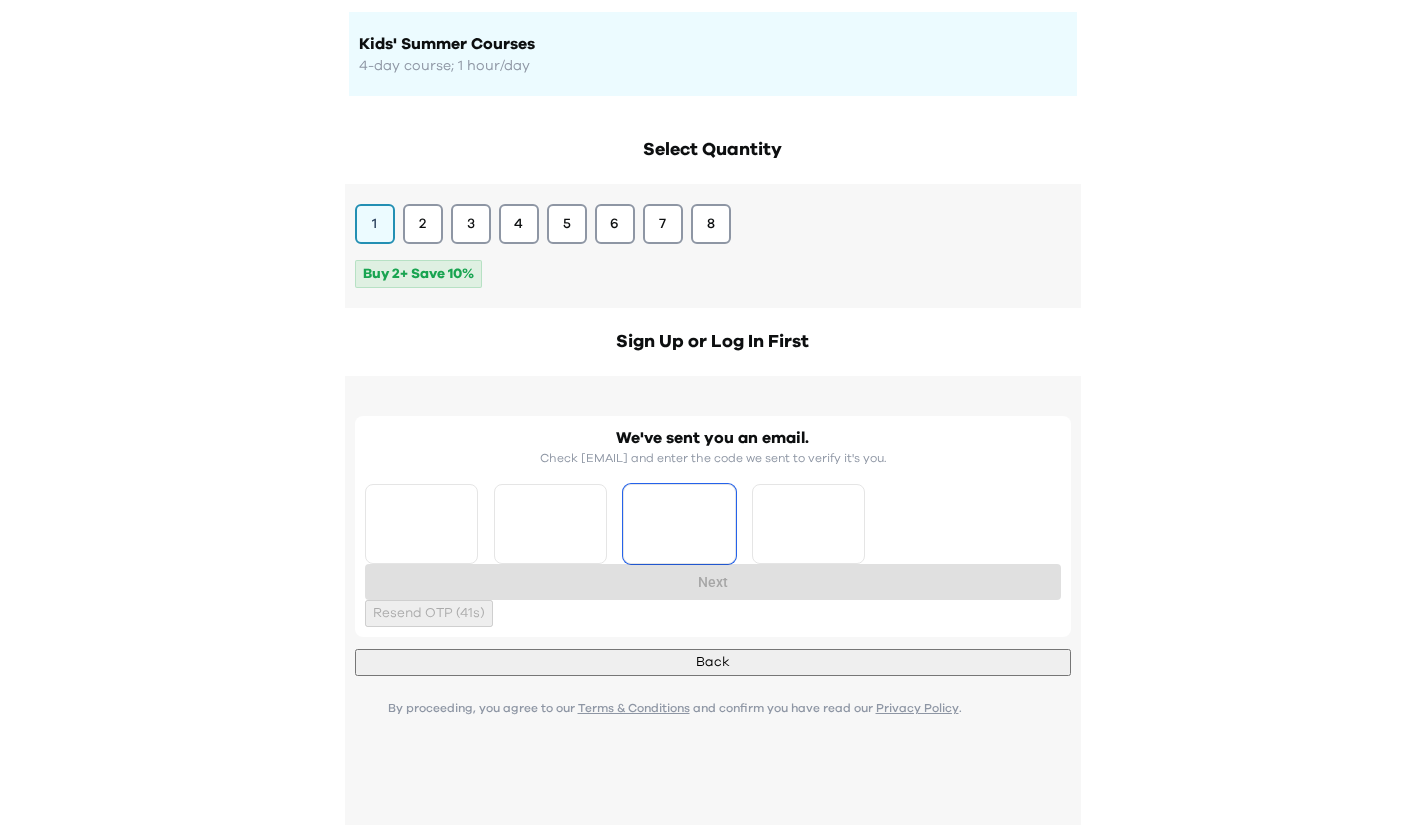 type on "*" 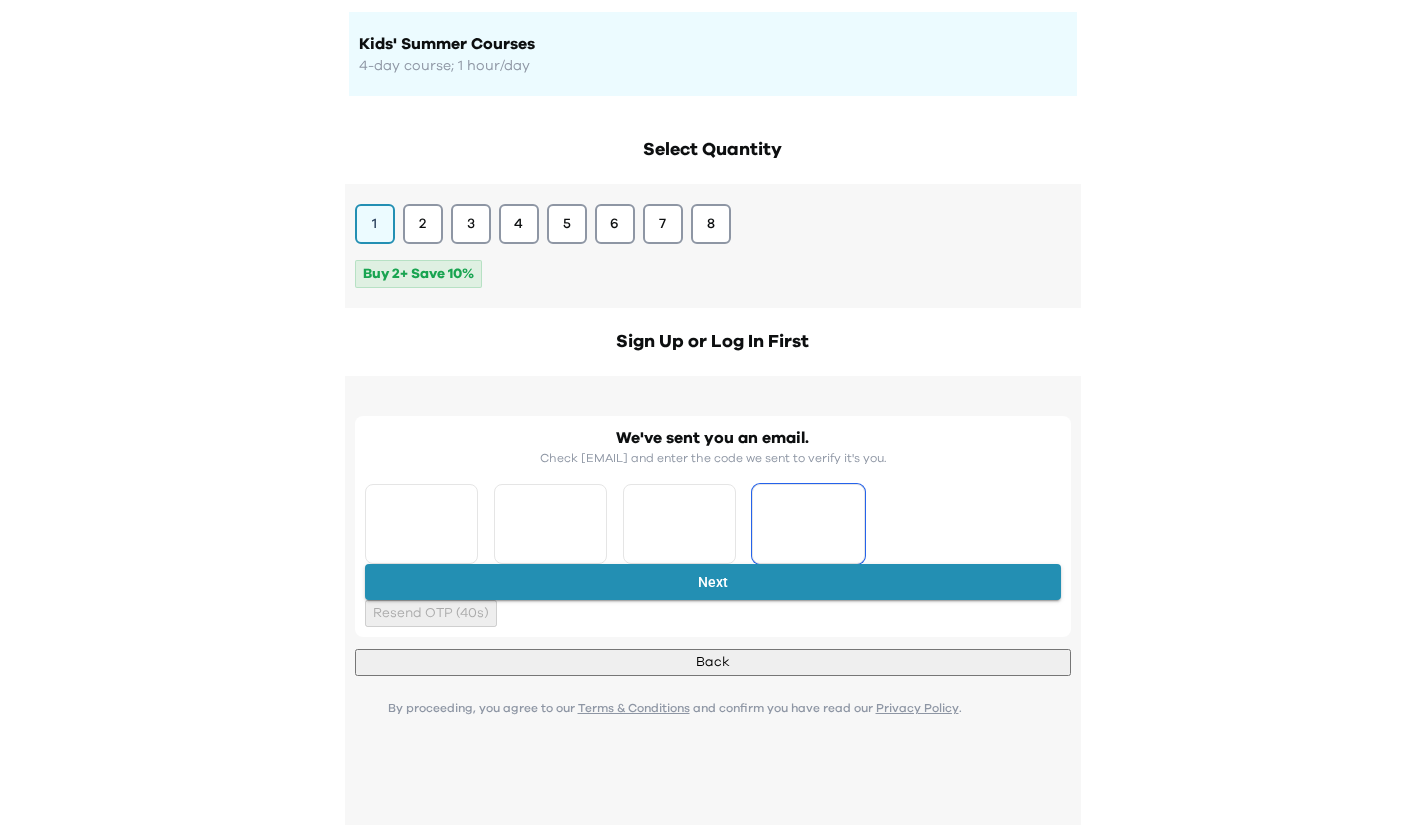 type on "*" 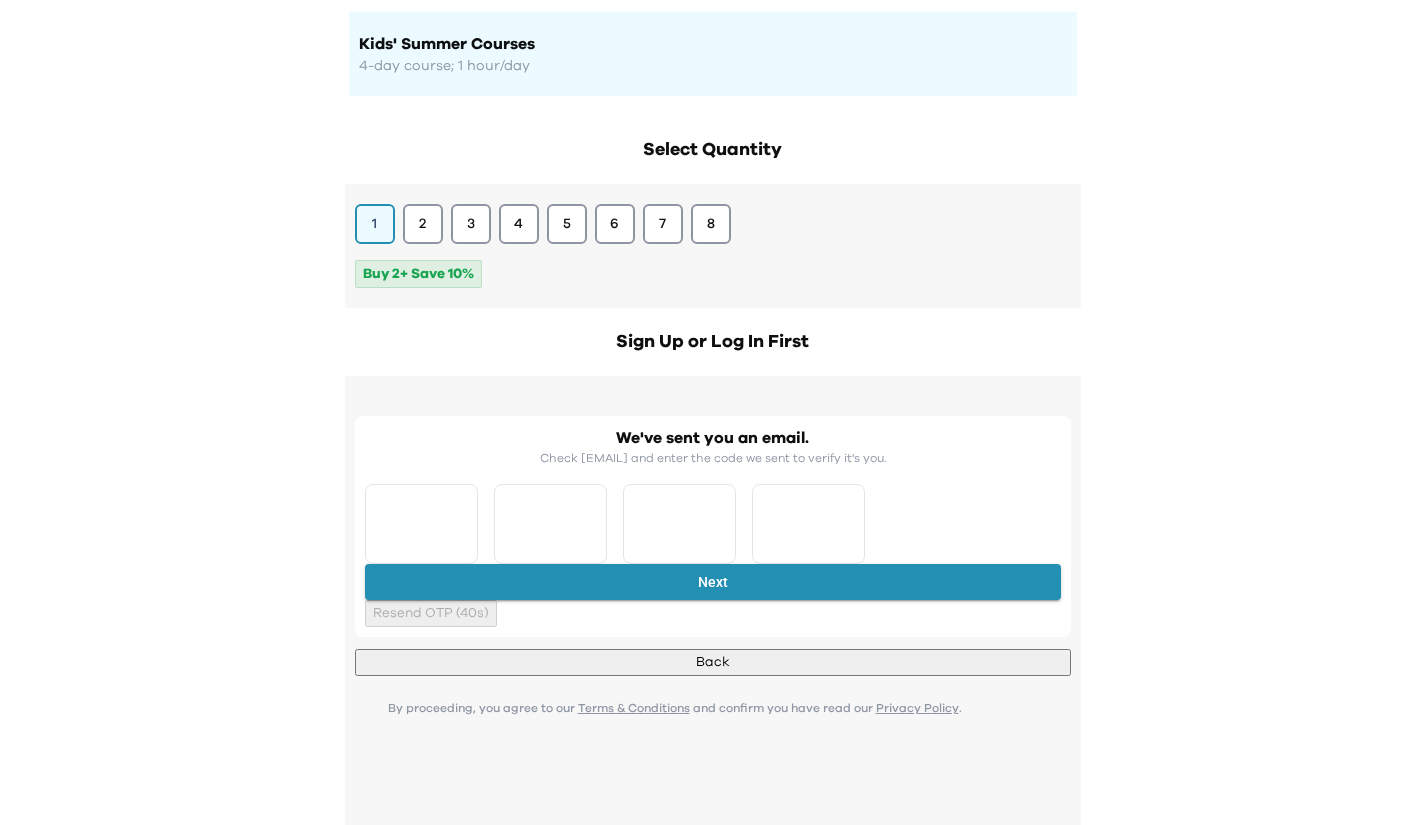 click on "Next" at bounding box center [713, 582] 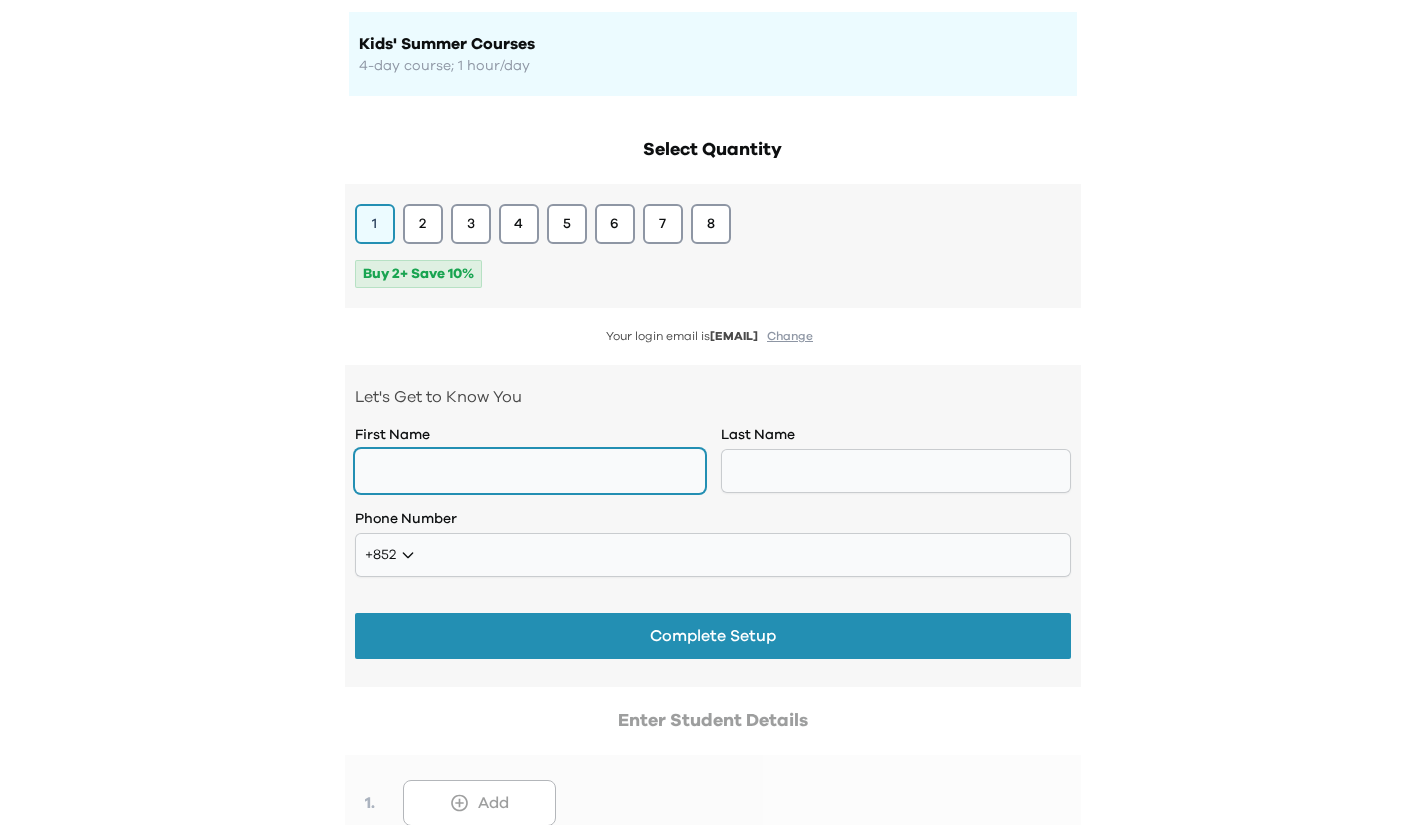 click at bounding box center (530, 471) 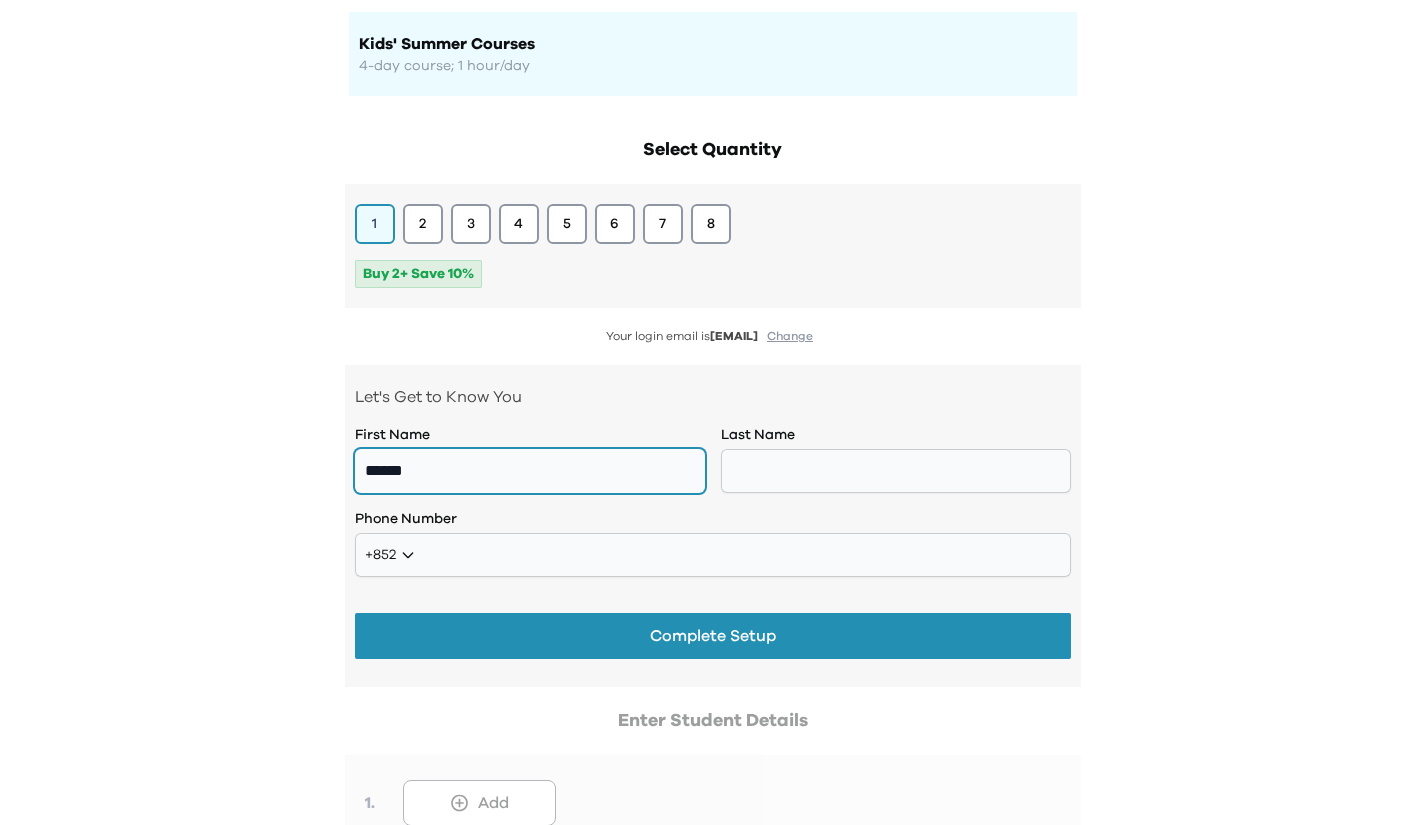 type on "******" 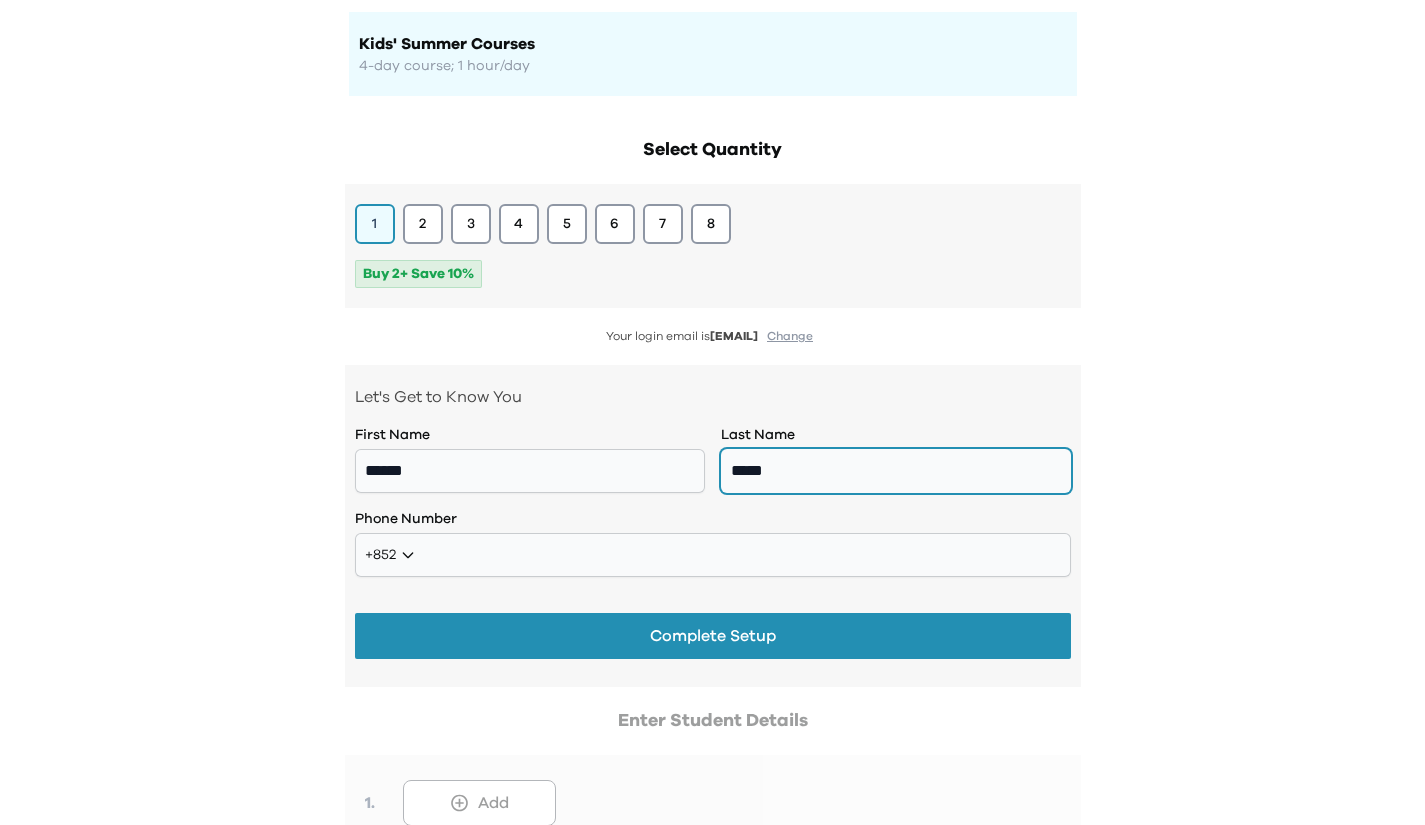 type on "*****" 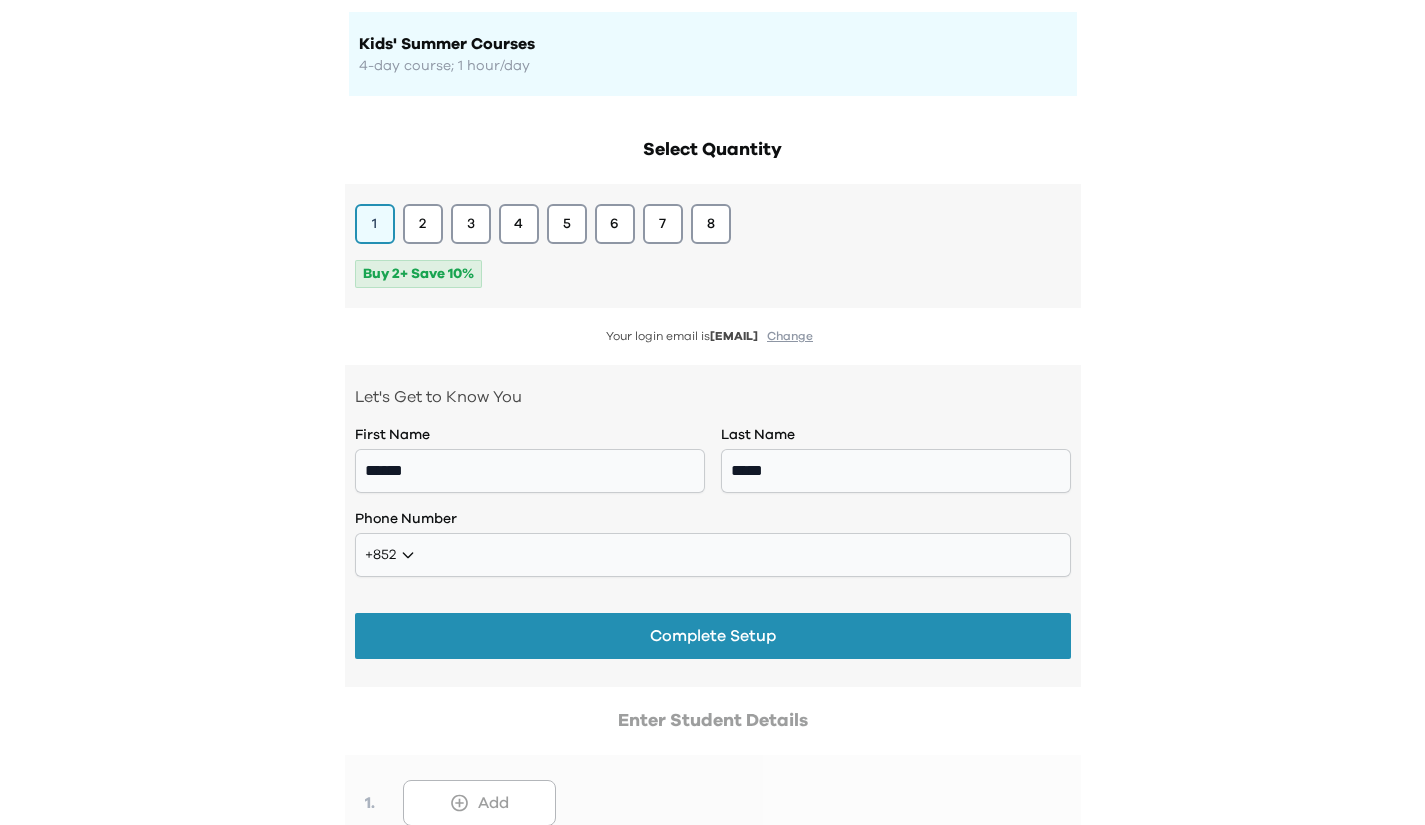 click on "Your login email is  yvonneandsimon@gmail.com   Change Let's Get to Know You First Name ****** Last Name ***** Phone Number +852 **** **** *** *** *** ** Complete Setup Enter Student Details 1 . Add" at bounding box center [713, 589] 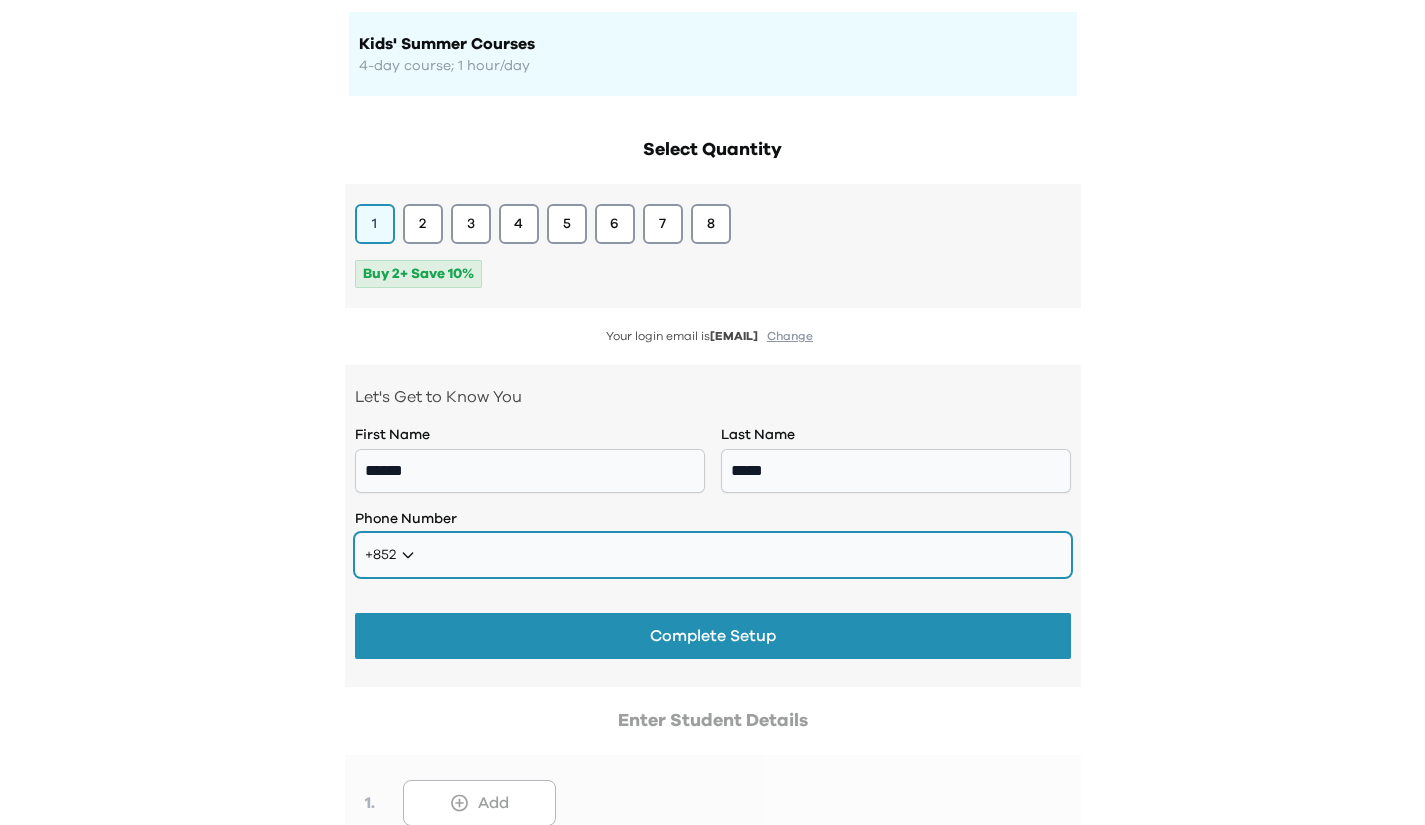 click at bounding box center (713, 555) 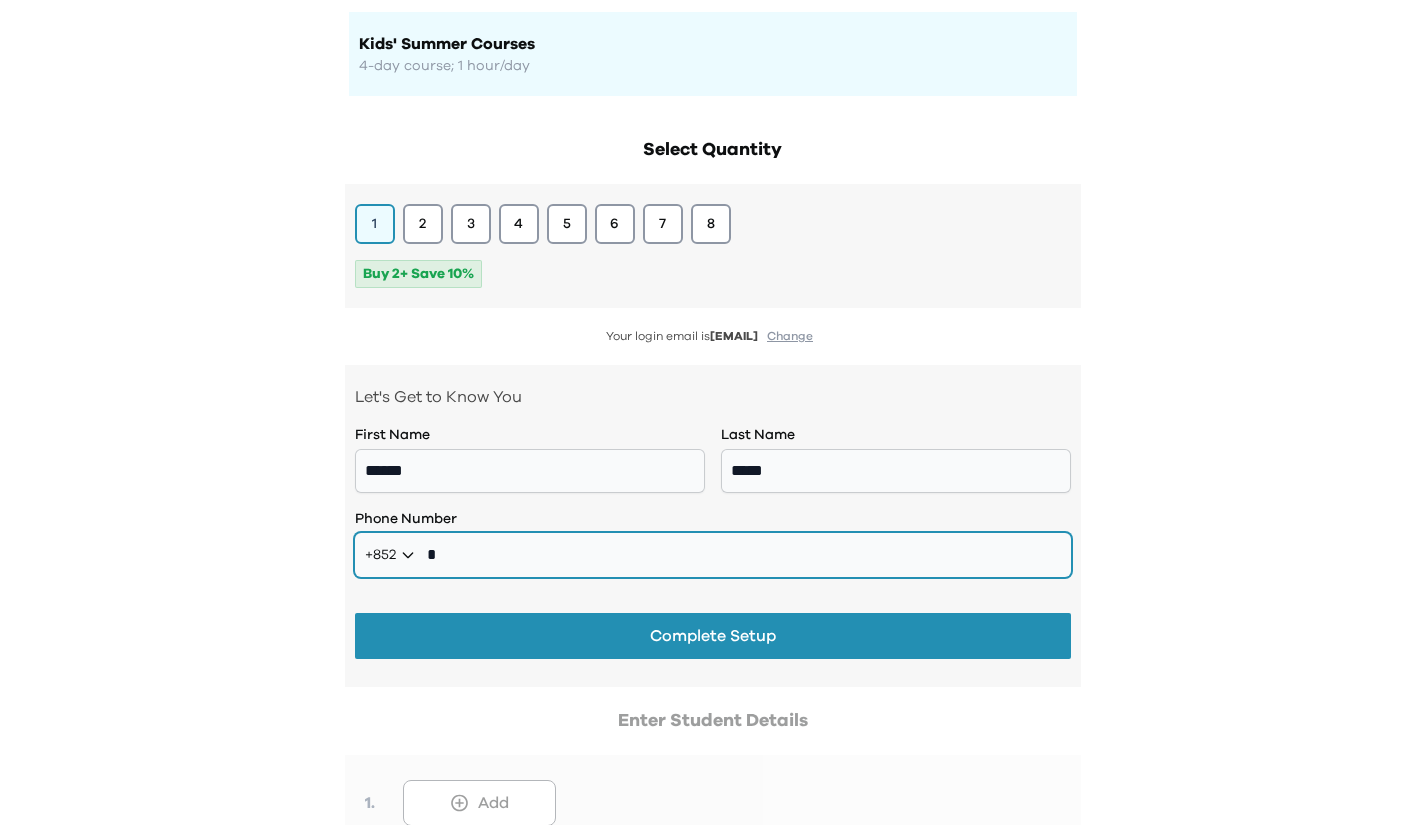 type on "*" 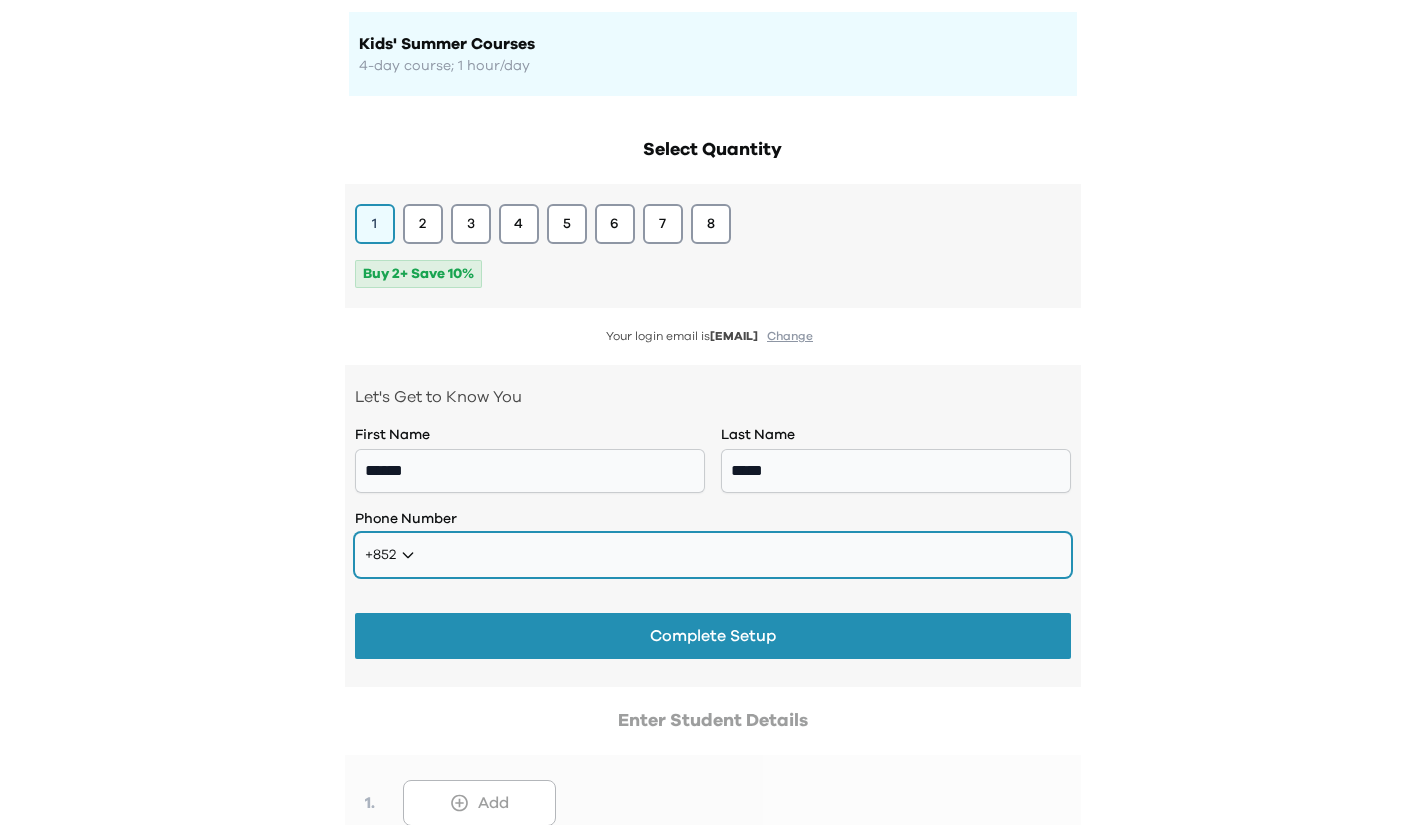 type on "*" 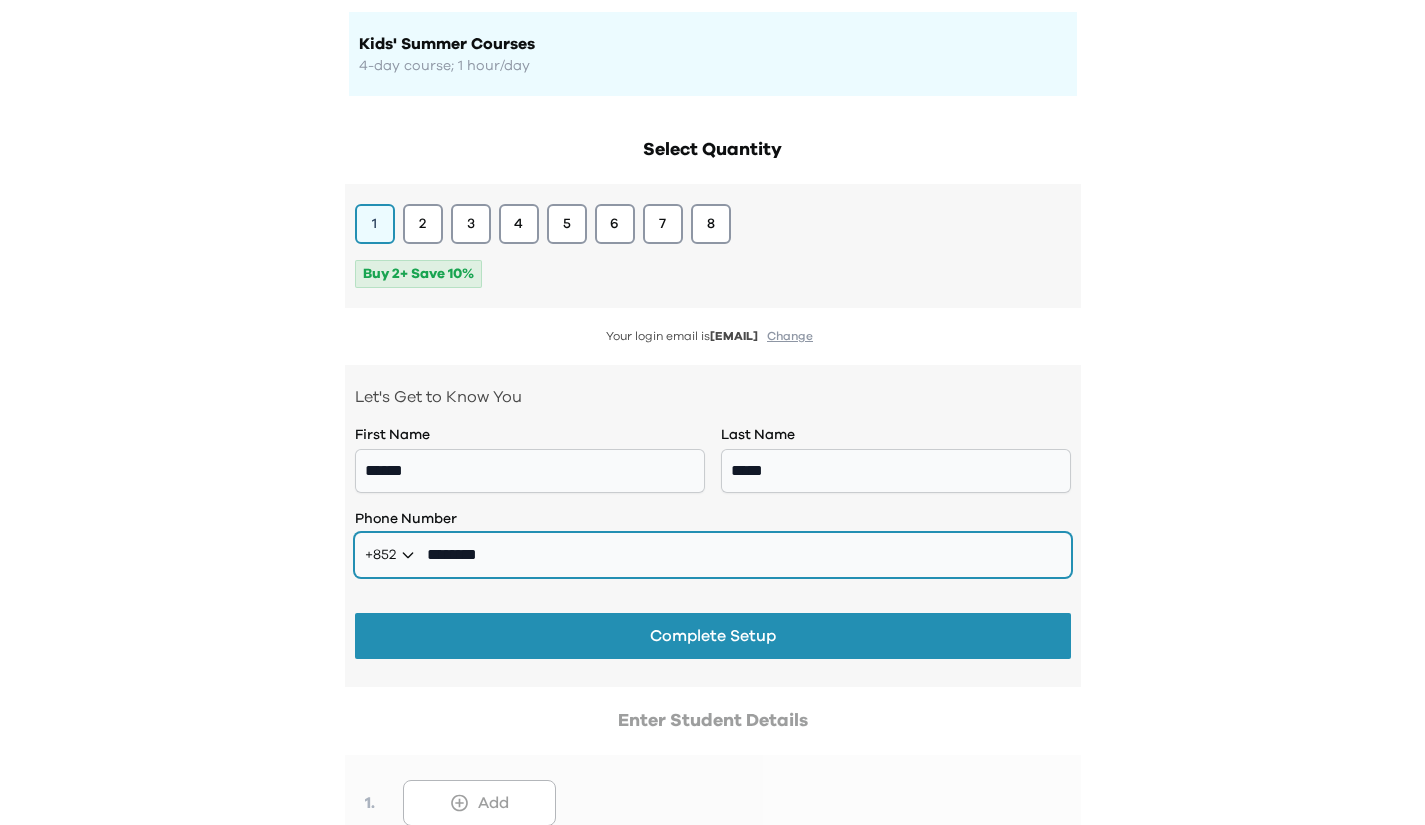 type on "********" 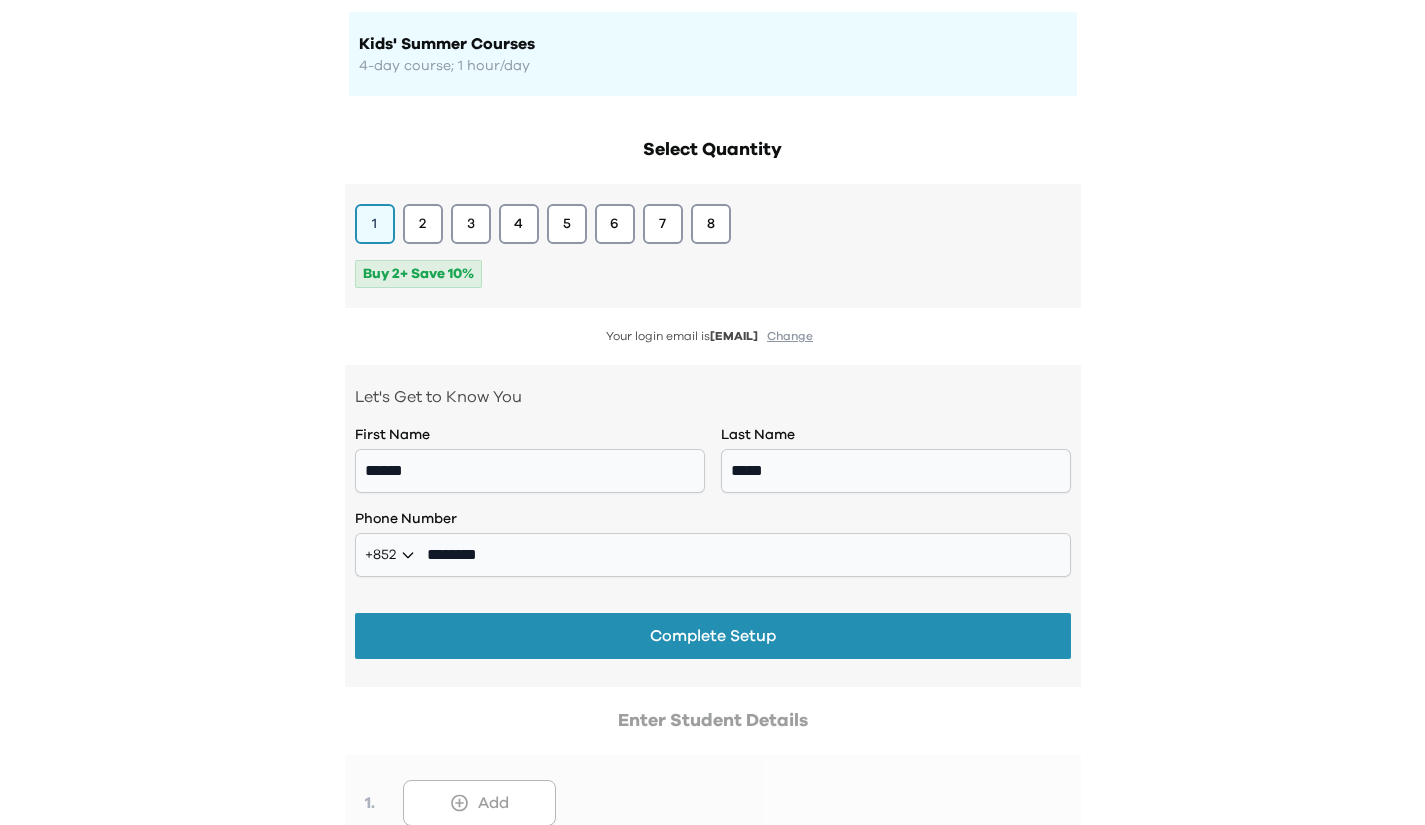 click on "Complete Setup" at bounding box center [713, 636] 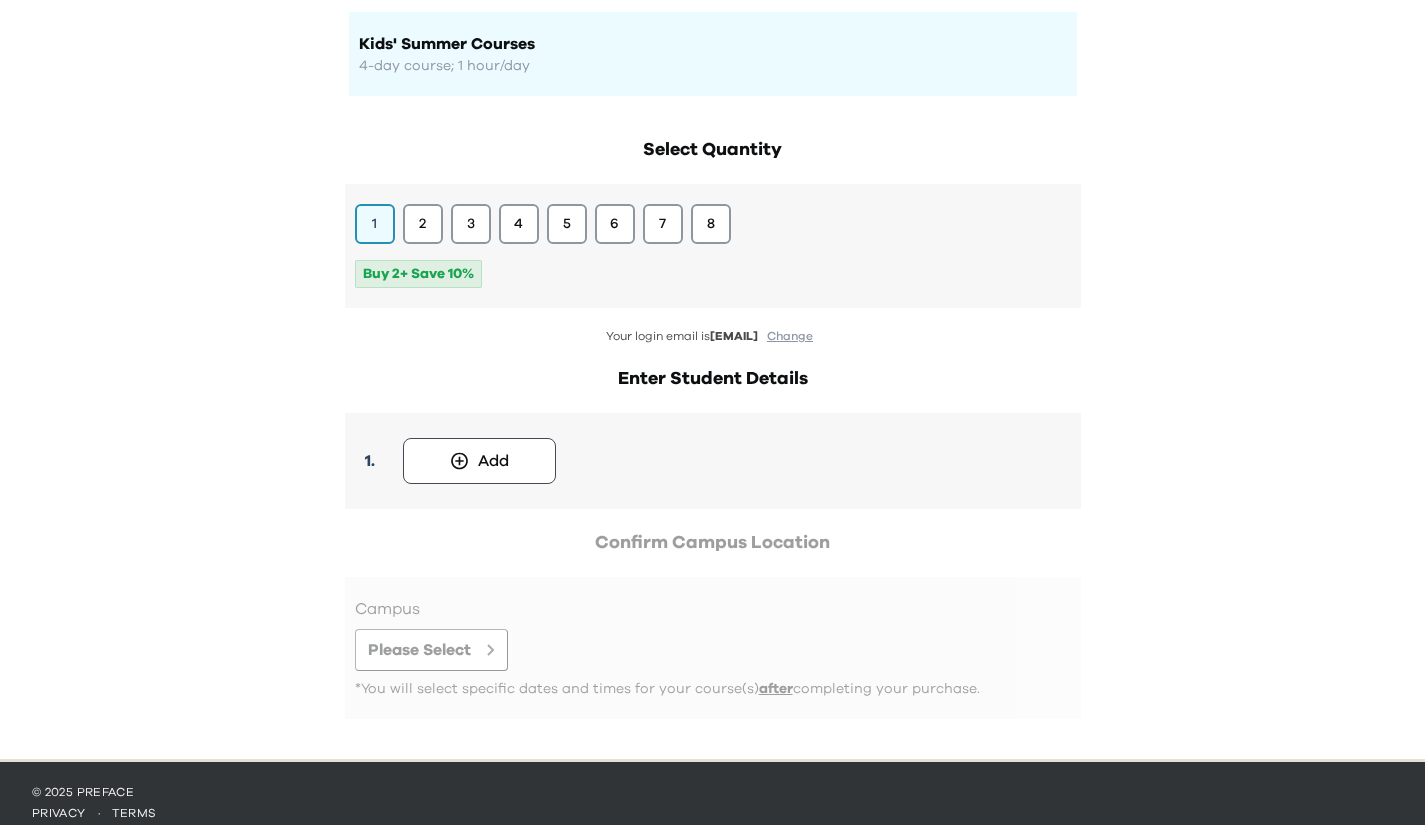 click 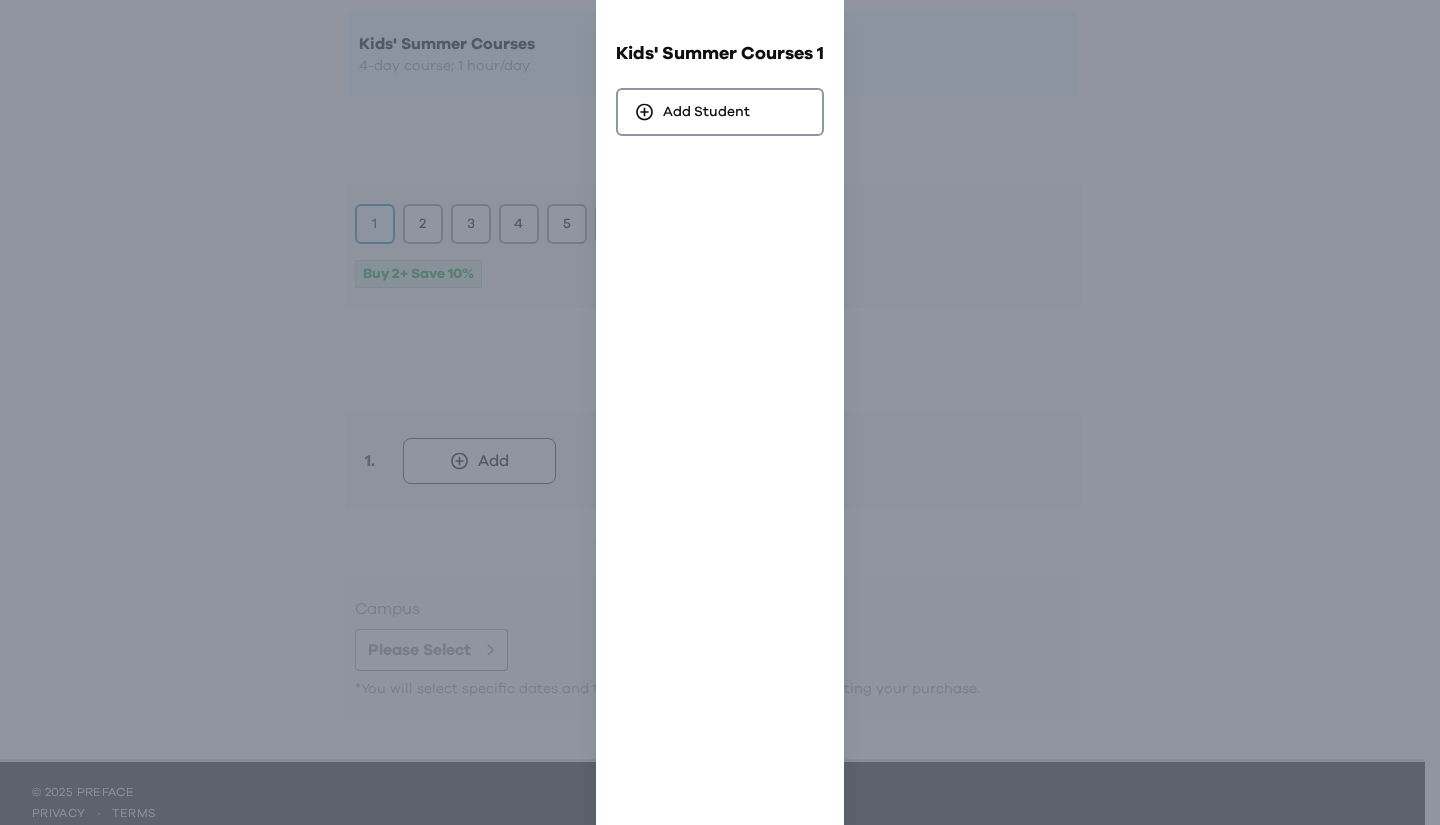 click on "Add Student" at bounding box center [706, 112] 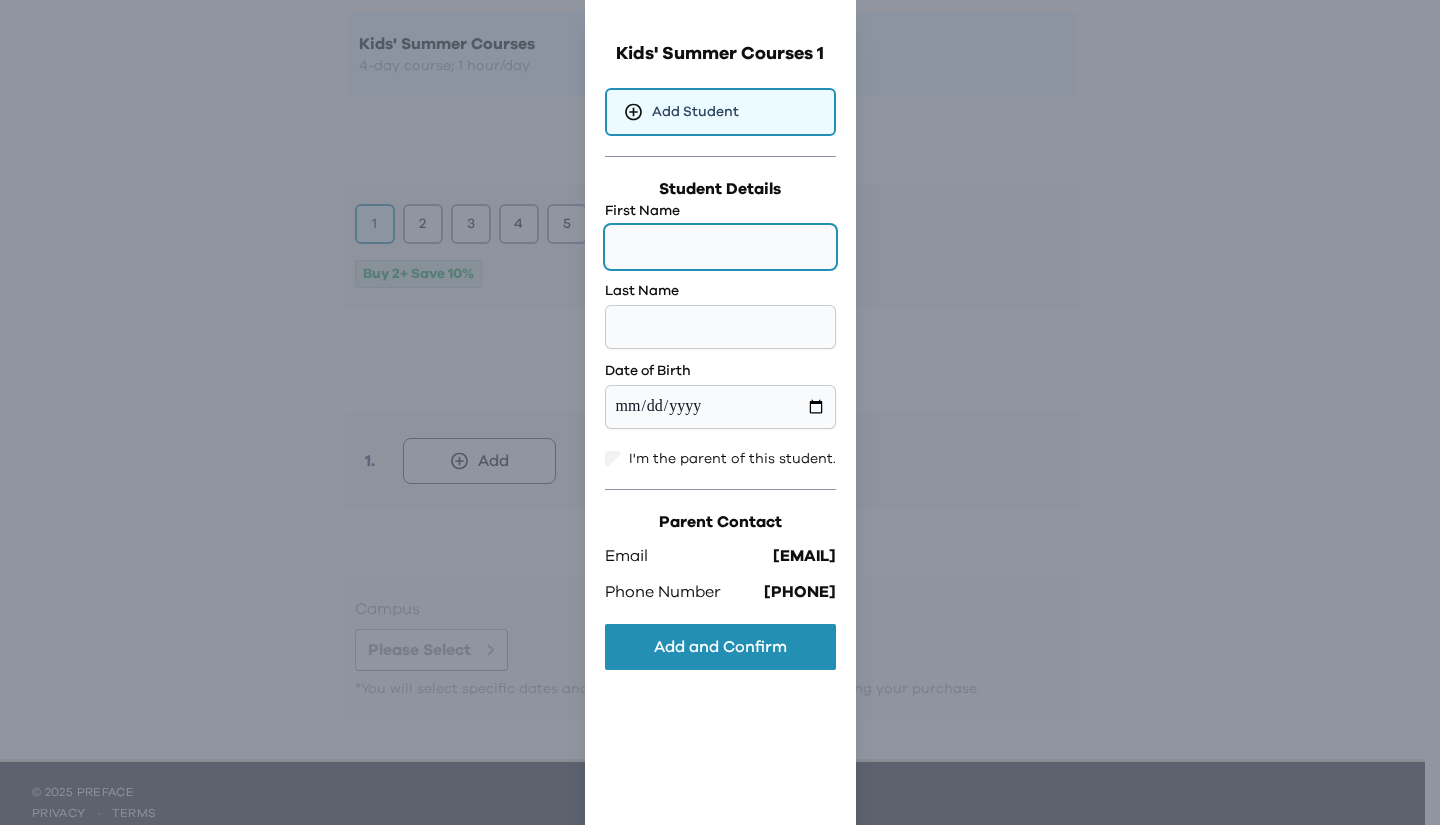 click at bounding box center [720, 247] 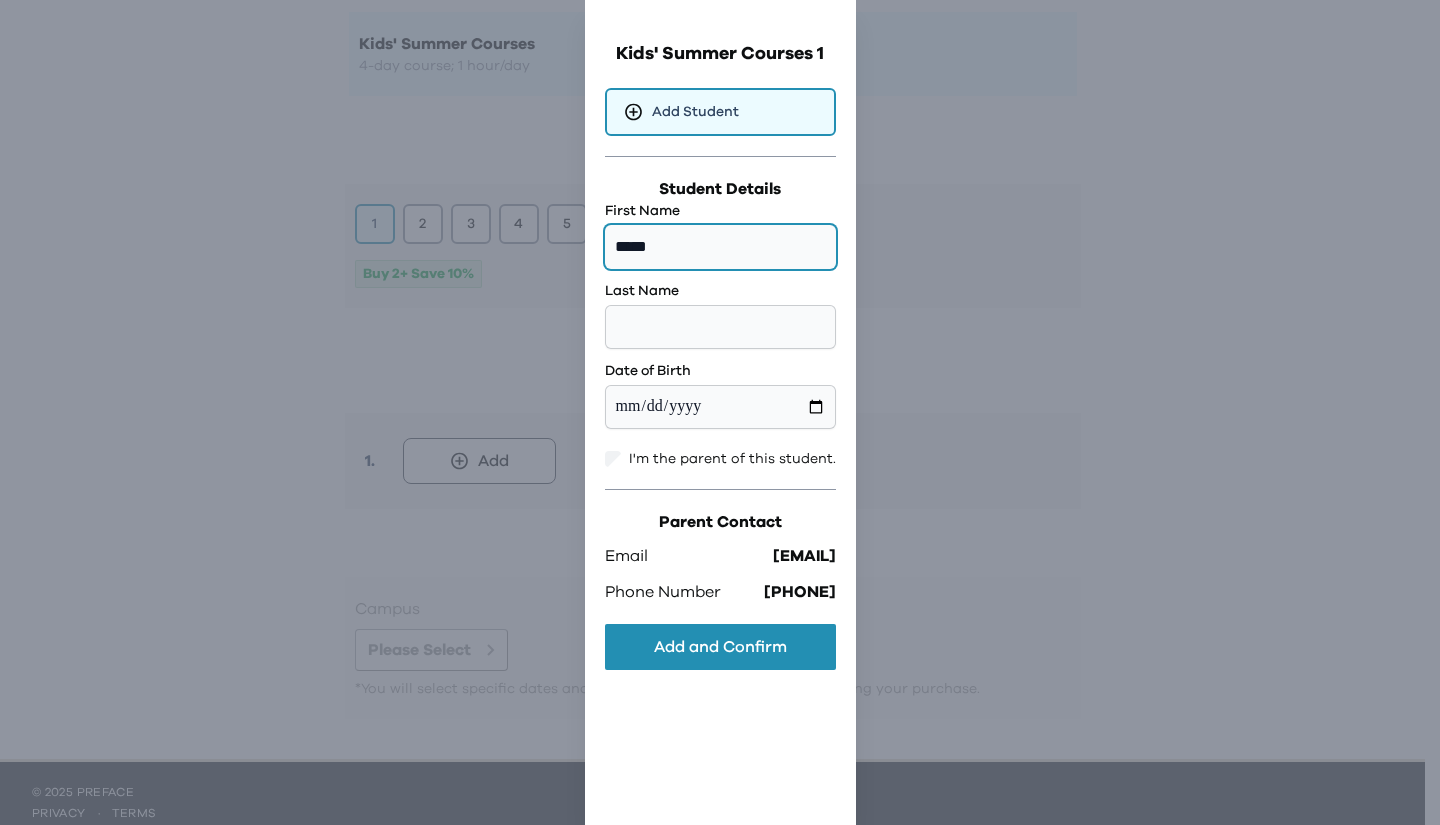 click on "*****" at bounding box center [720, 247] 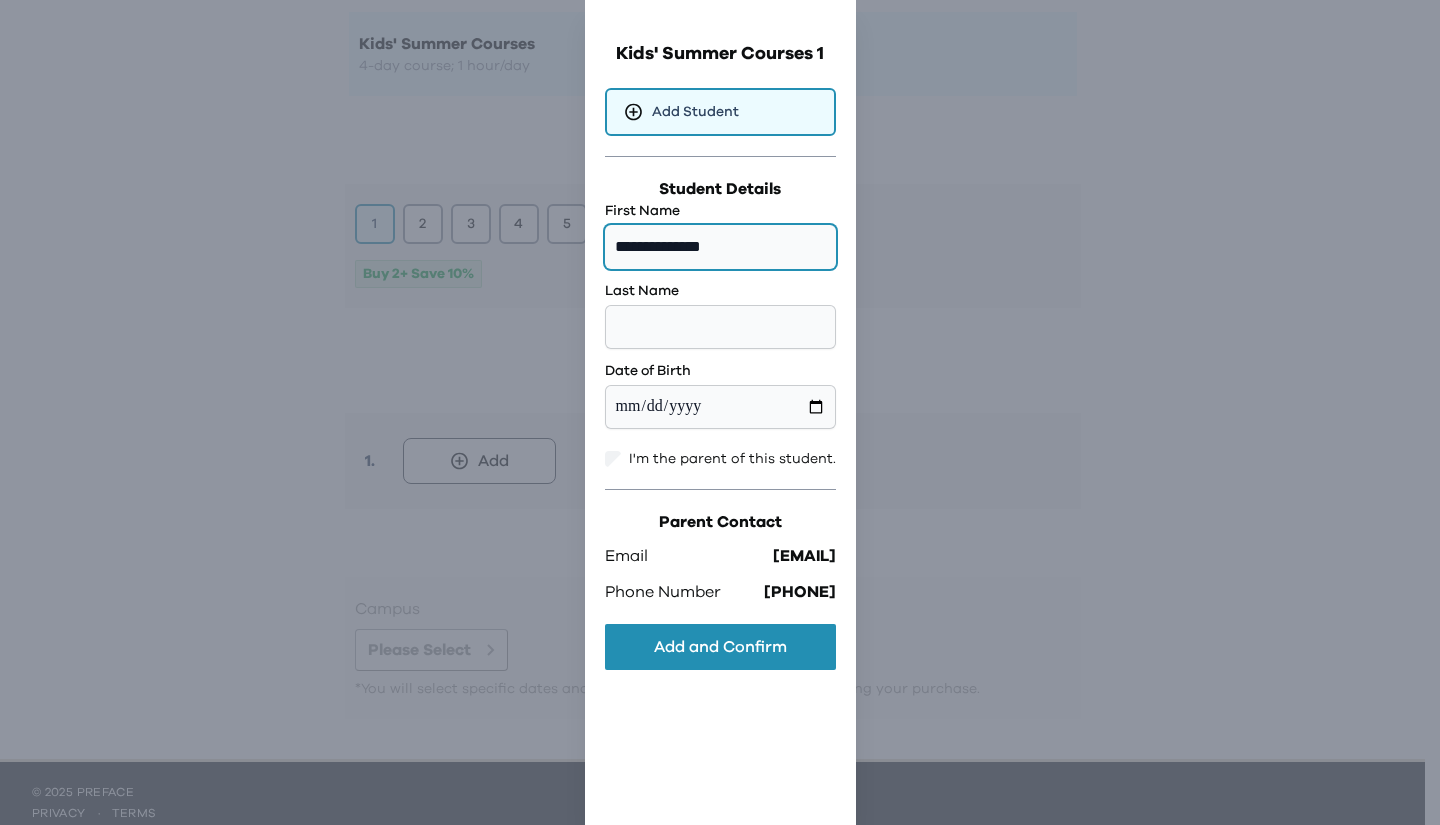 type on "**********" 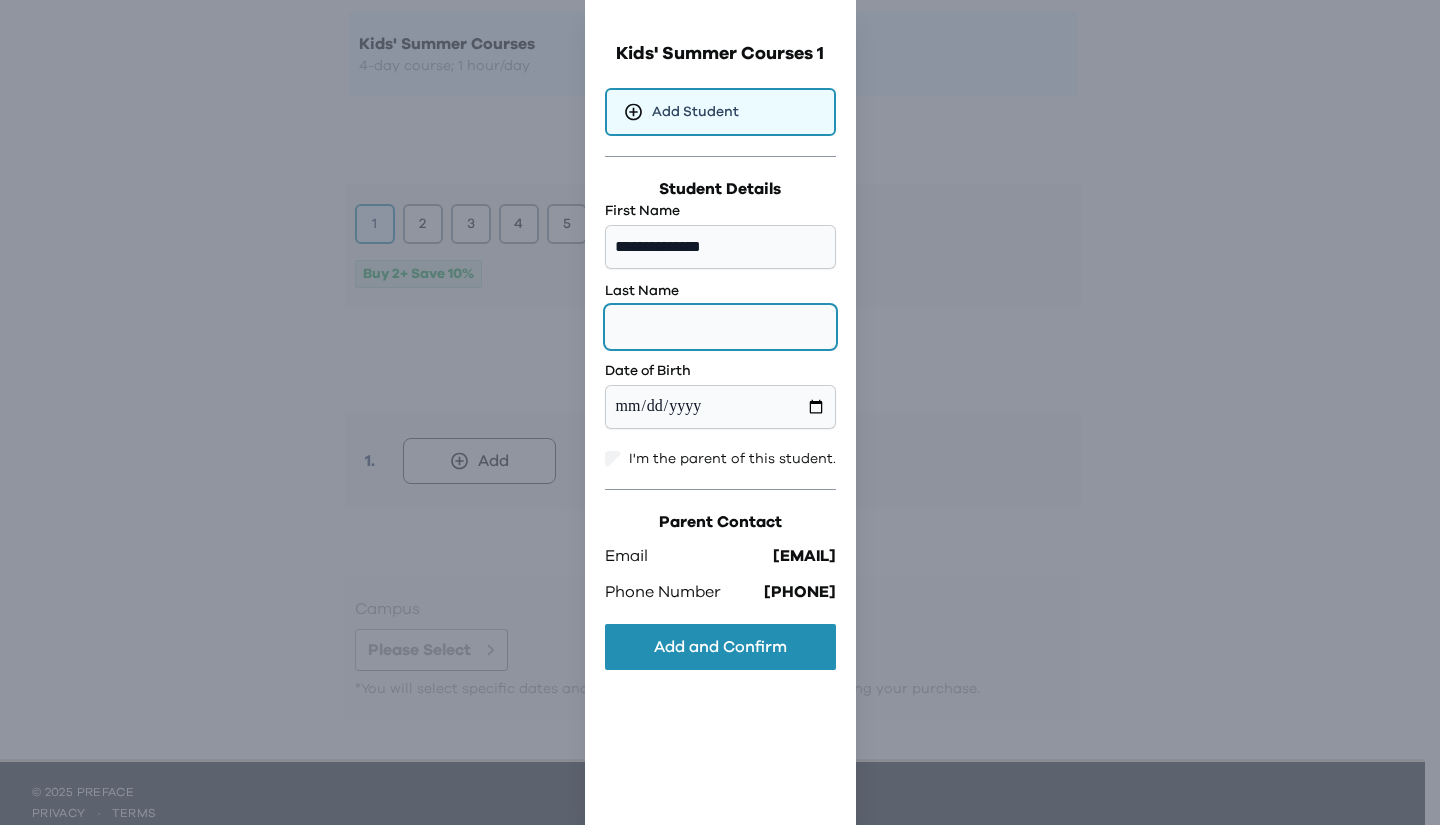 click at bounding box center [720, 327] 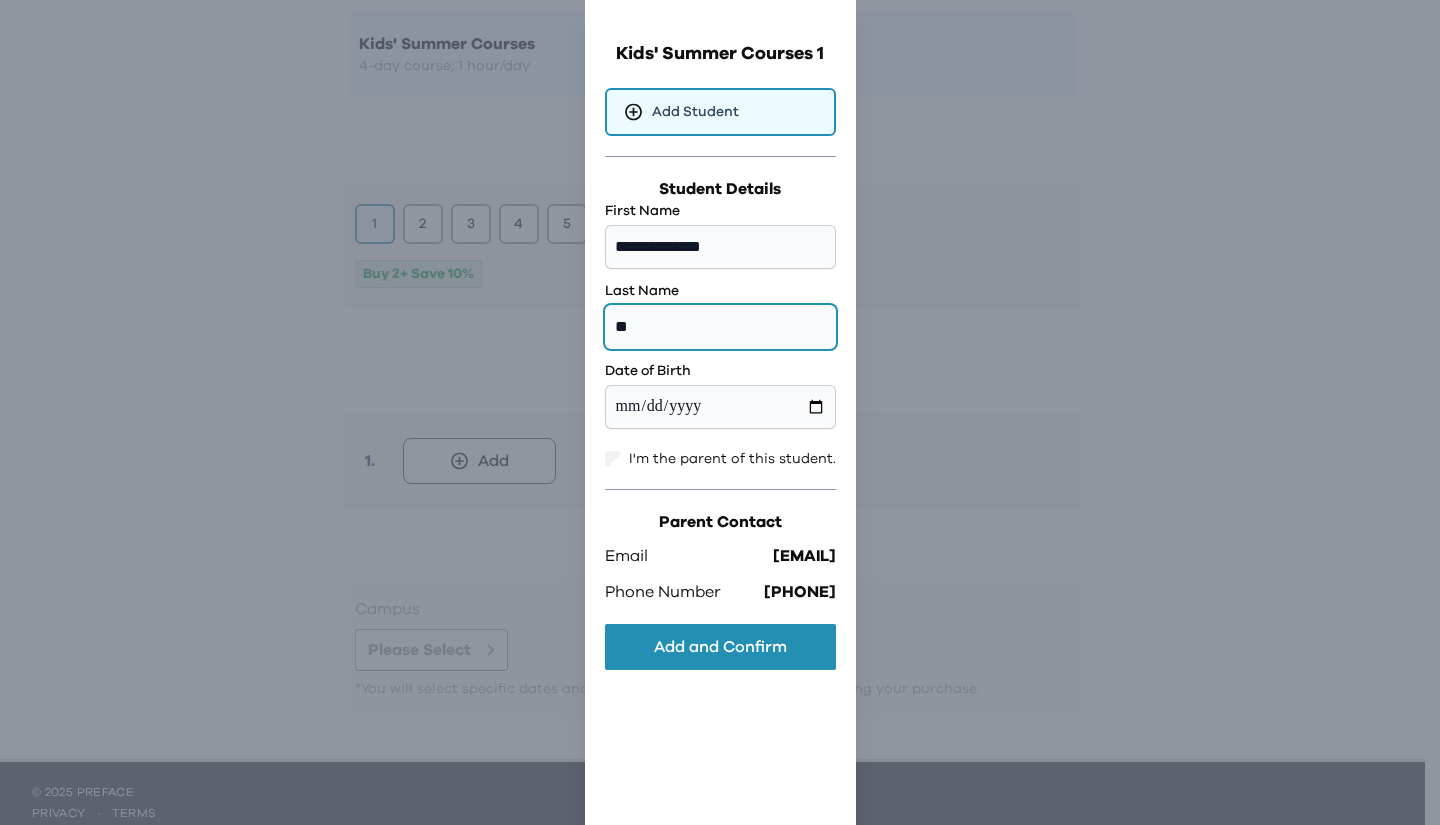 type on "**" 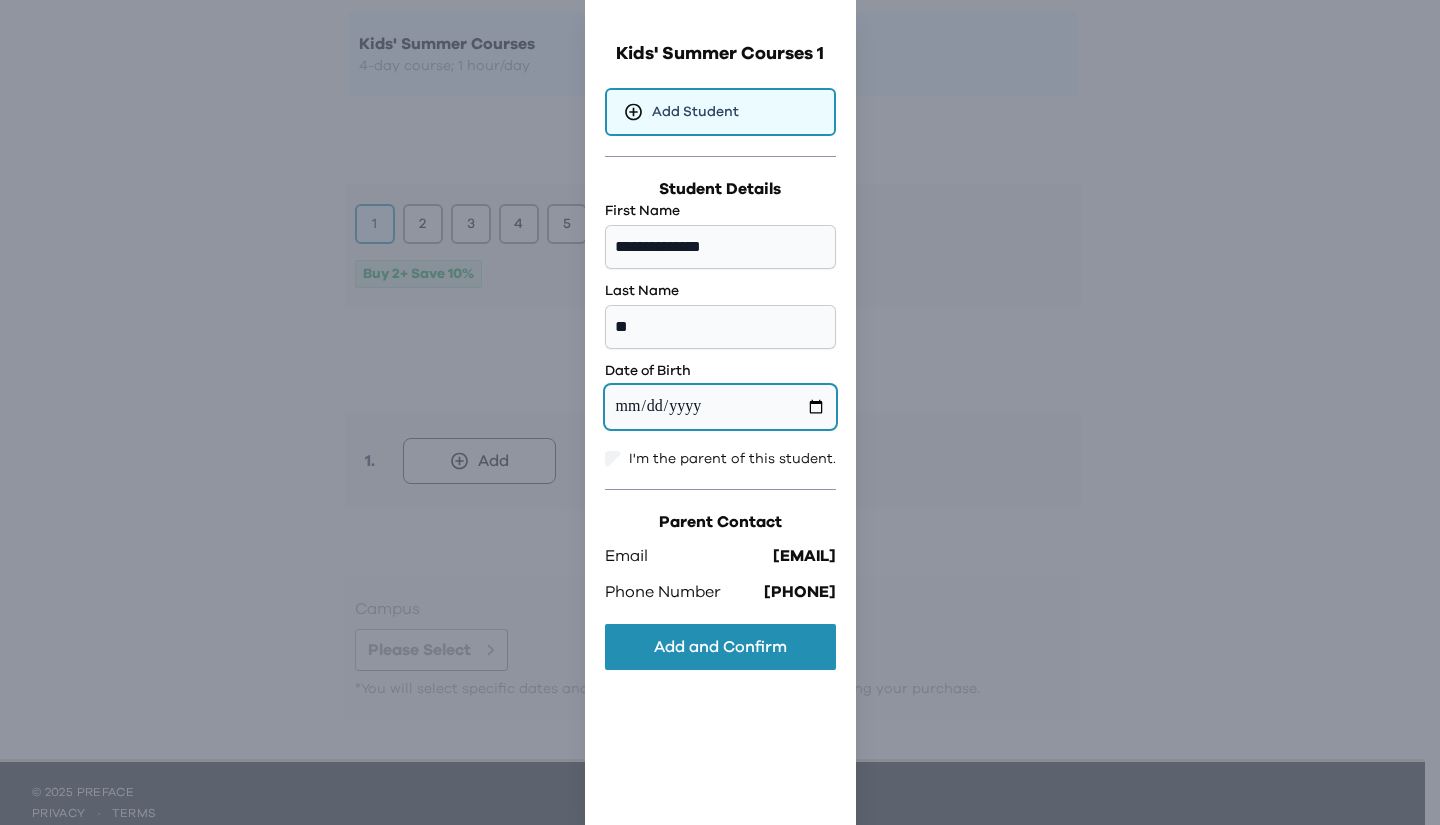 click at bounding box center [720, 407] 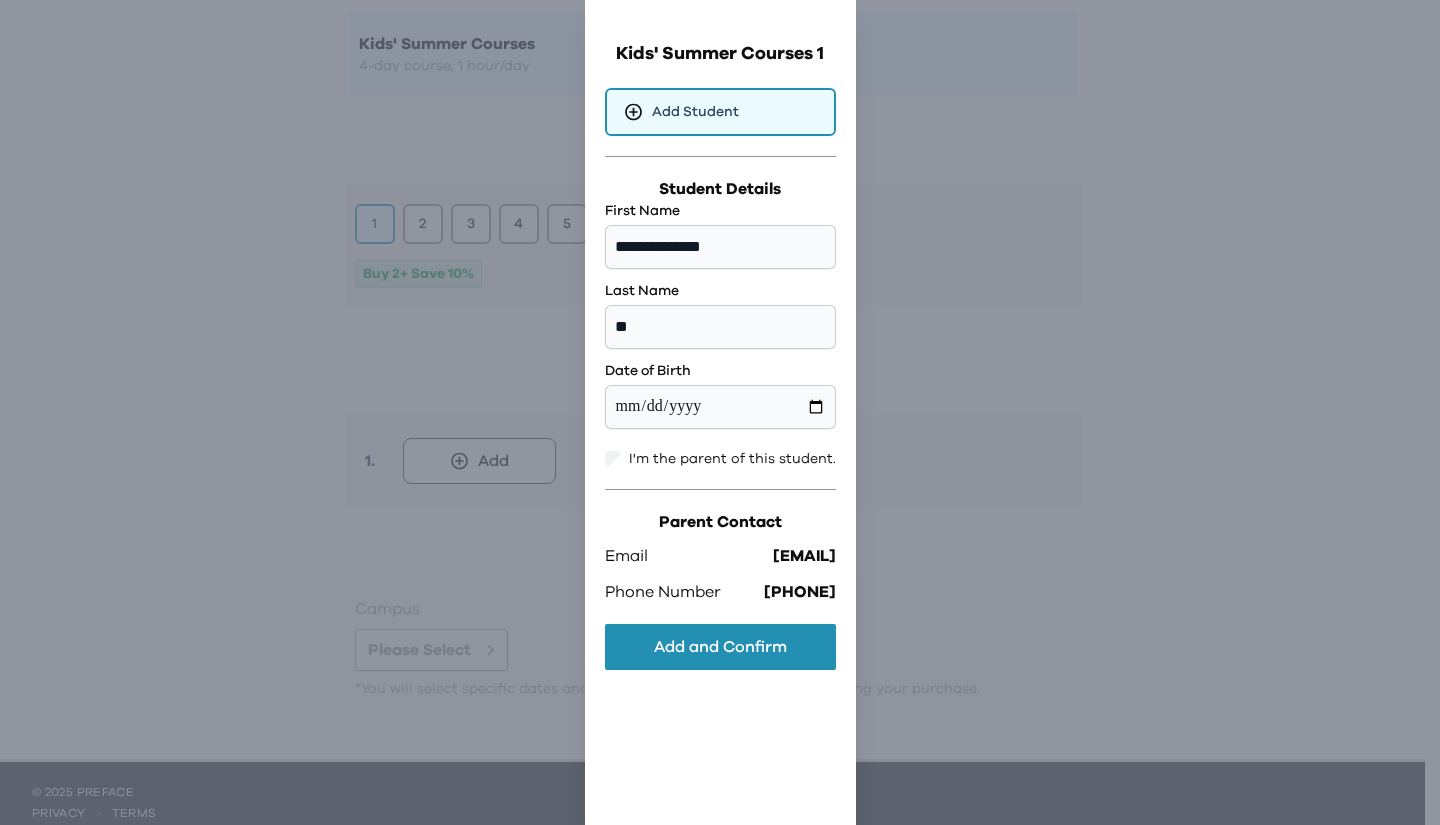 click on "Add and Confirm" at bounding box center (720, 647) 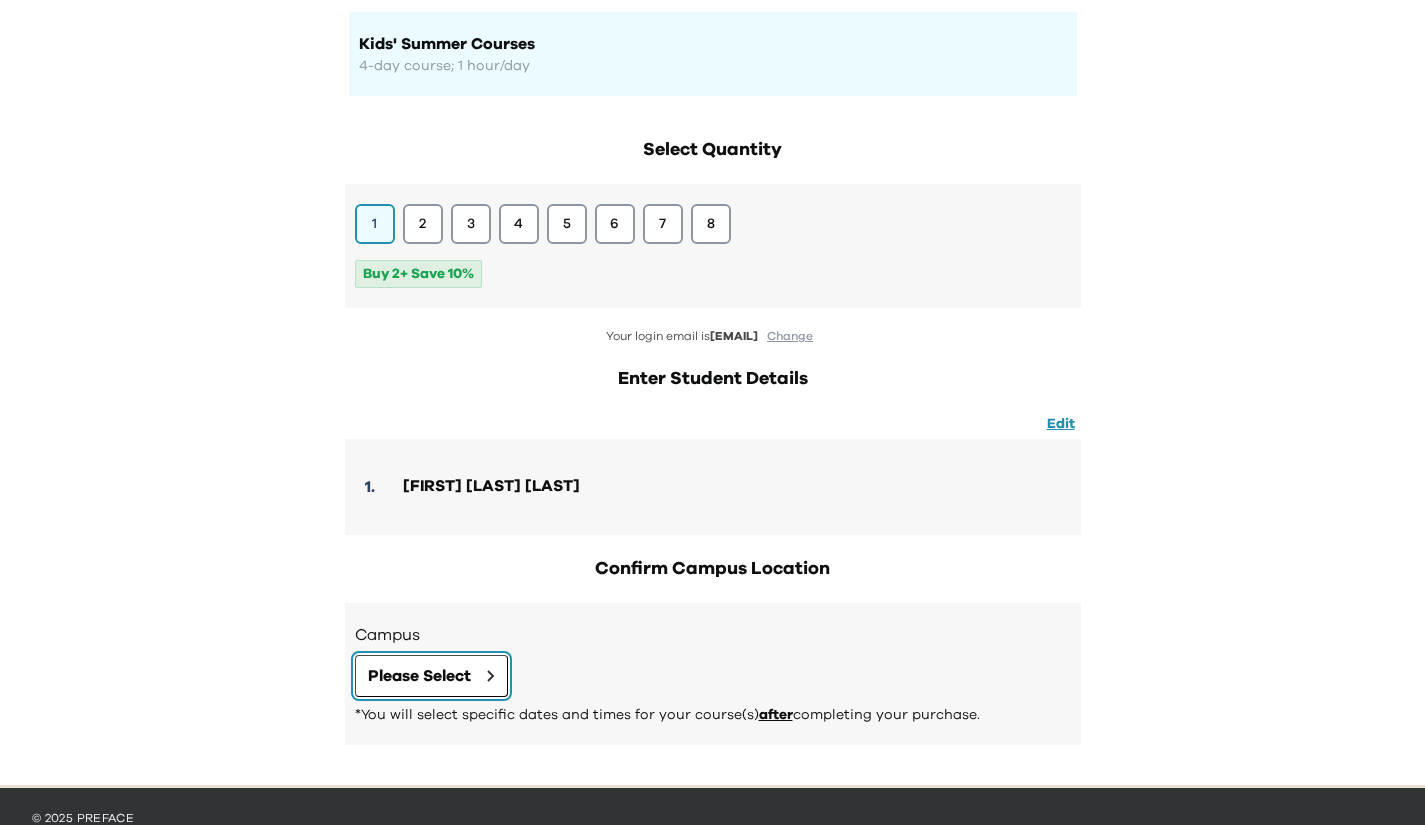 click on "Please Select" at bounding box center (419, 676) 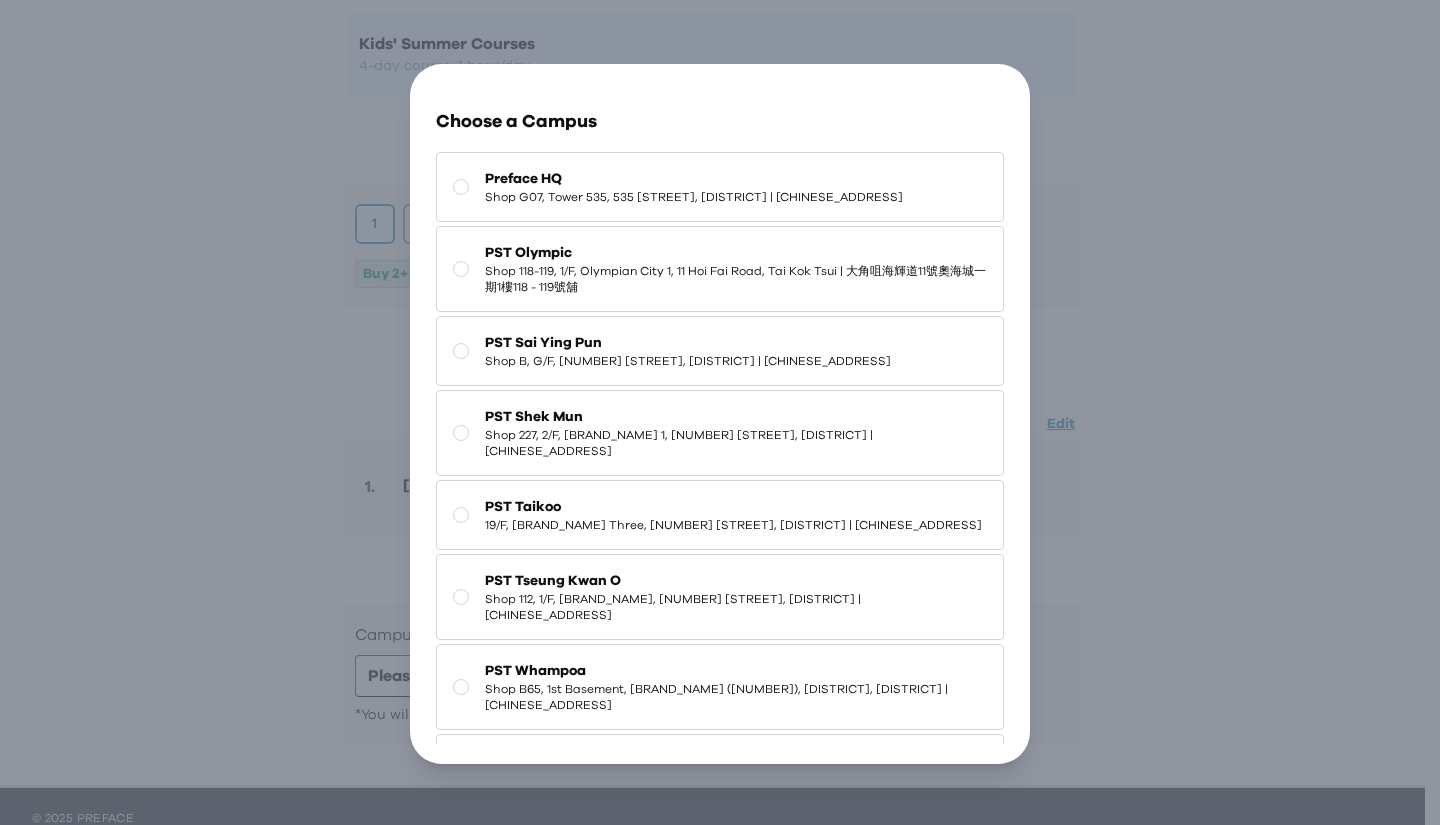 click 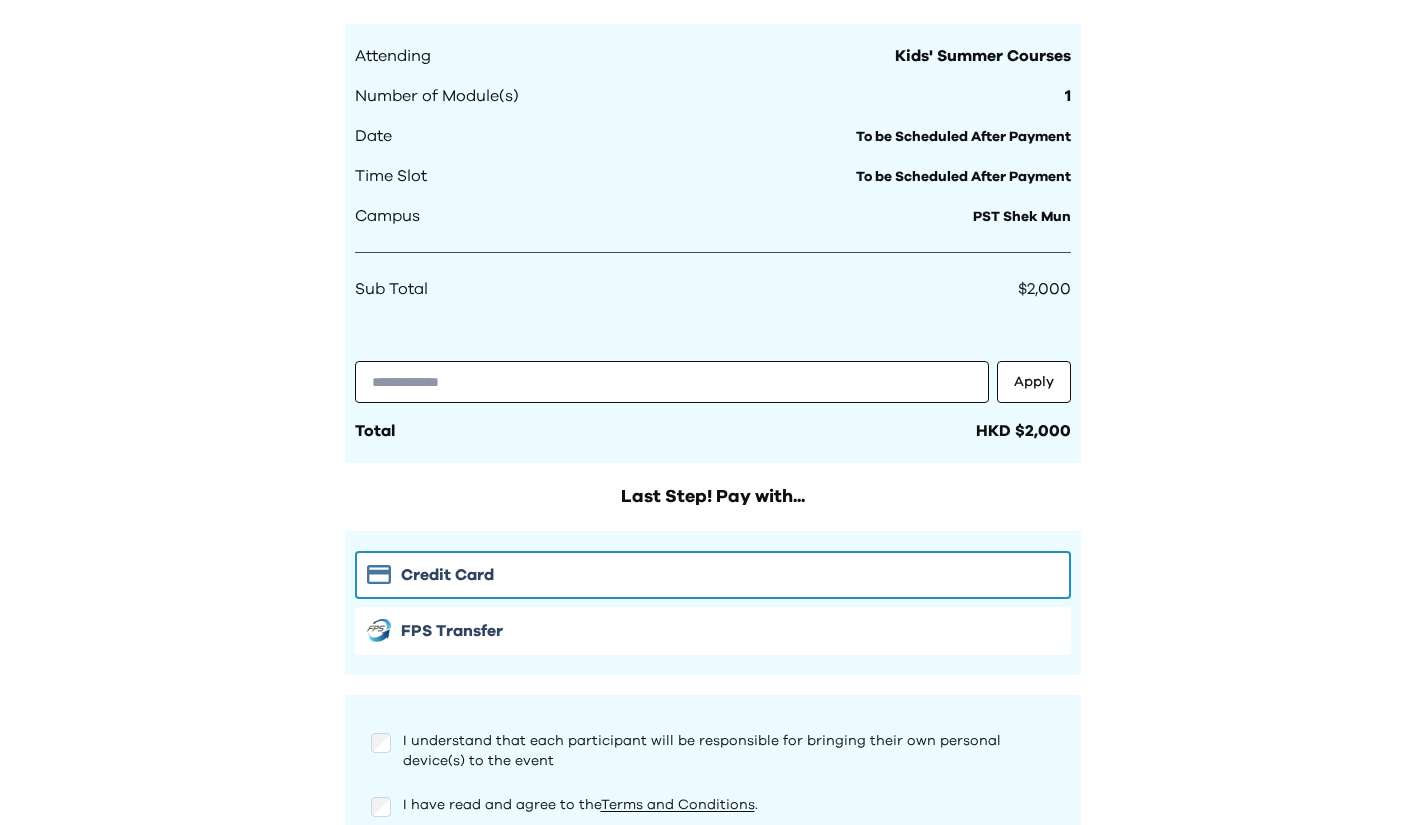scroll, scrollTop: 1100, scrollLeft: 0, axis: vertical 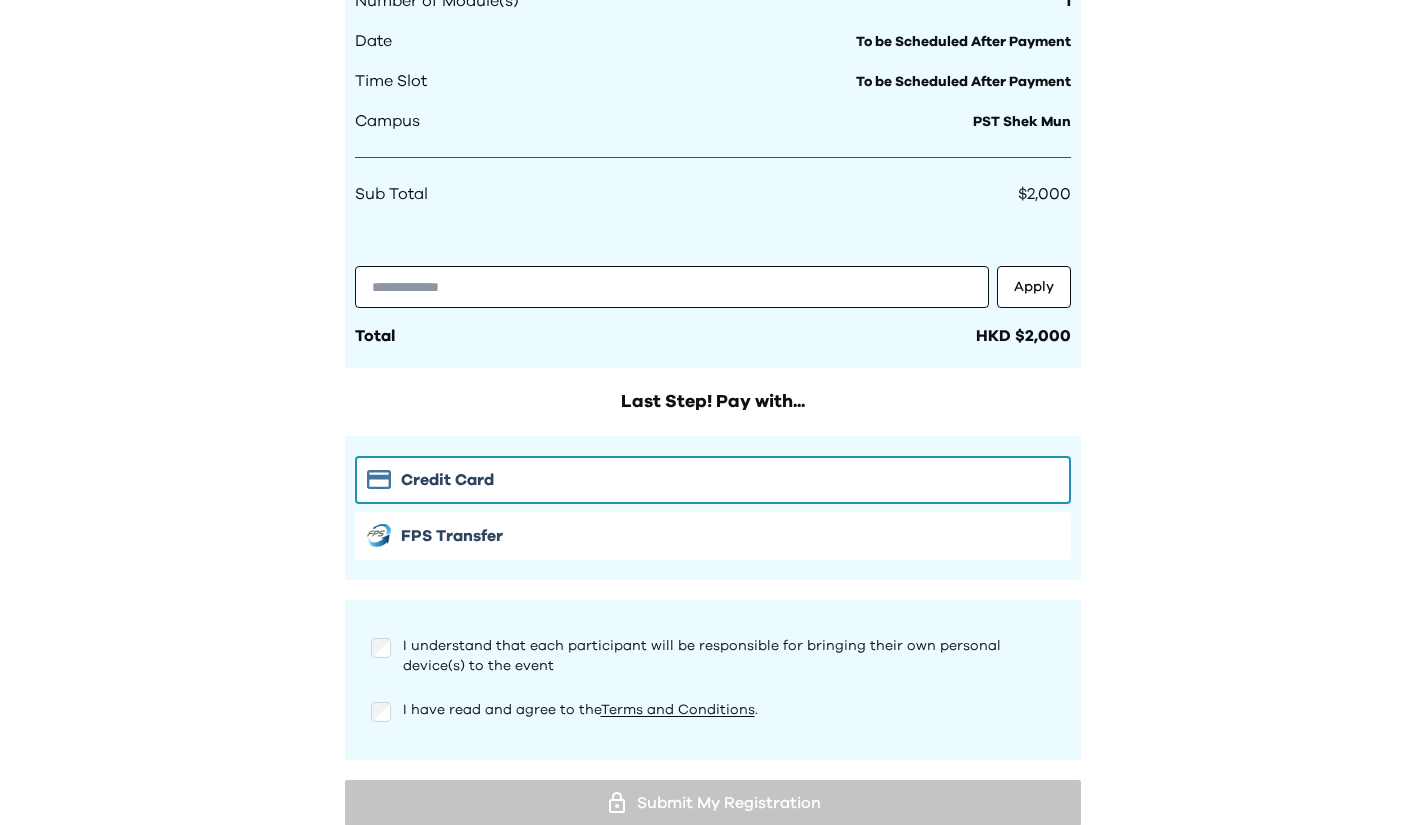 click on "Credit Card" at bounding box center (713, 480) 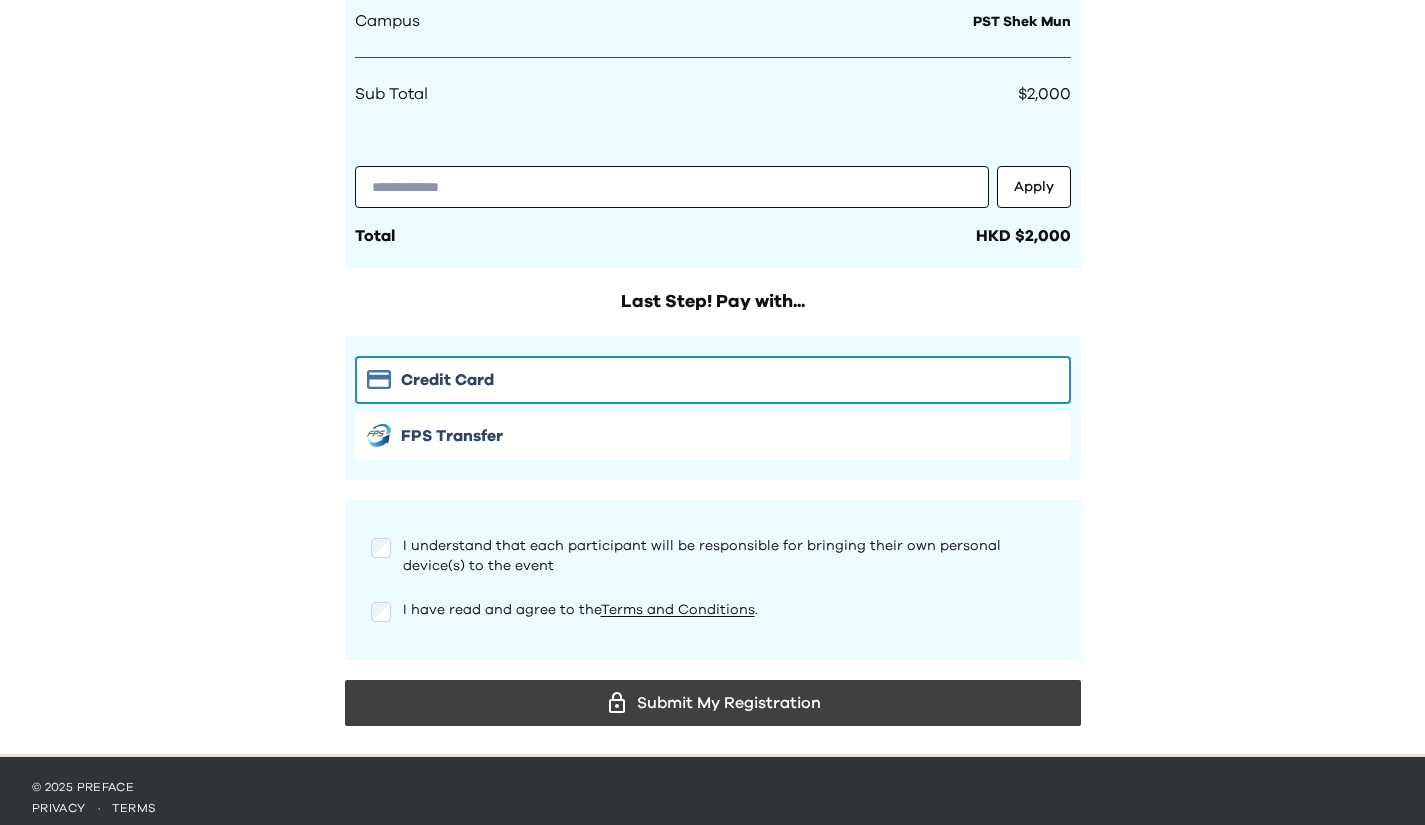 click on "Submit My Registration" at bounding box center (713, 703) 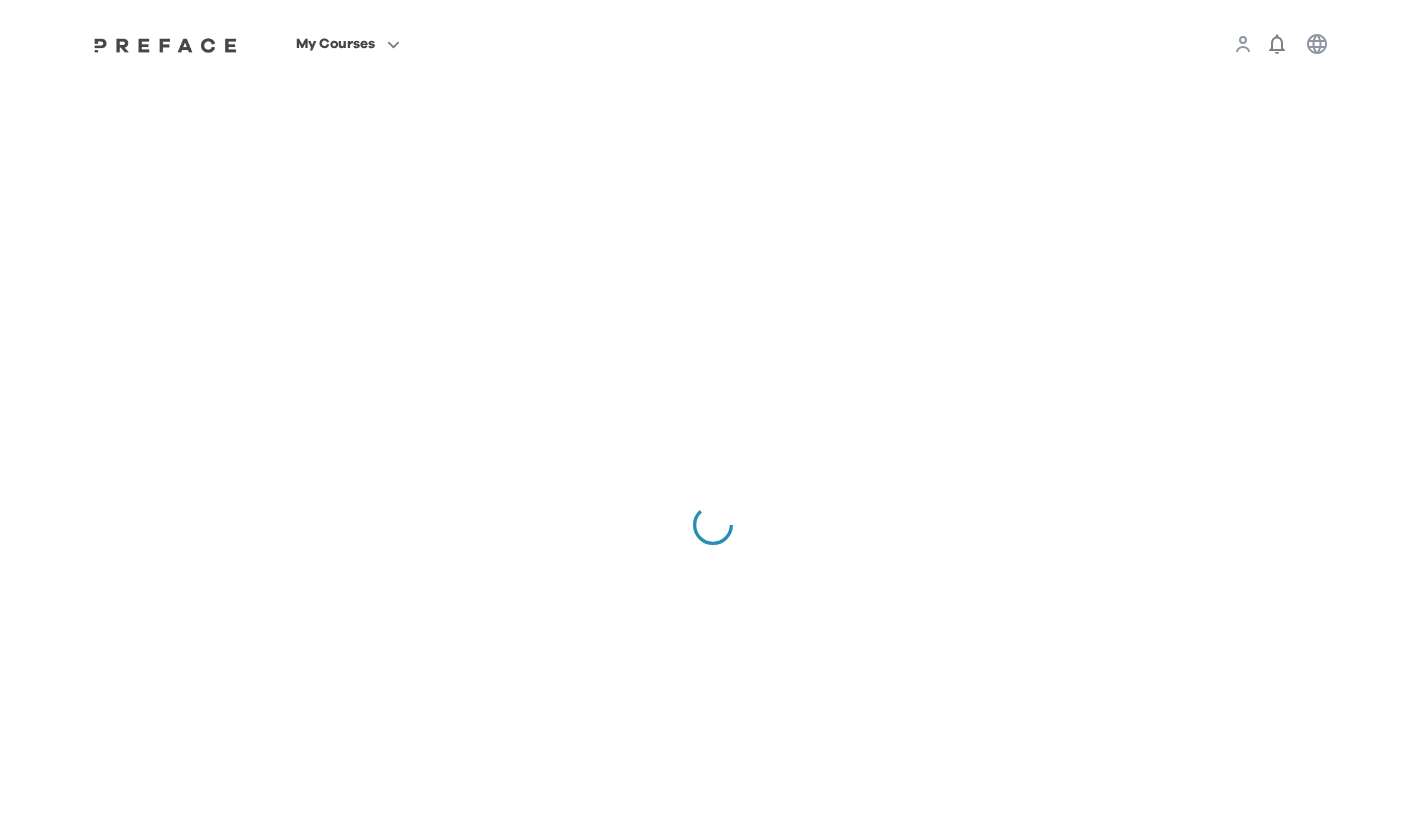 scroll, scrollTop: 0, scrollLeft: 0, axis: both 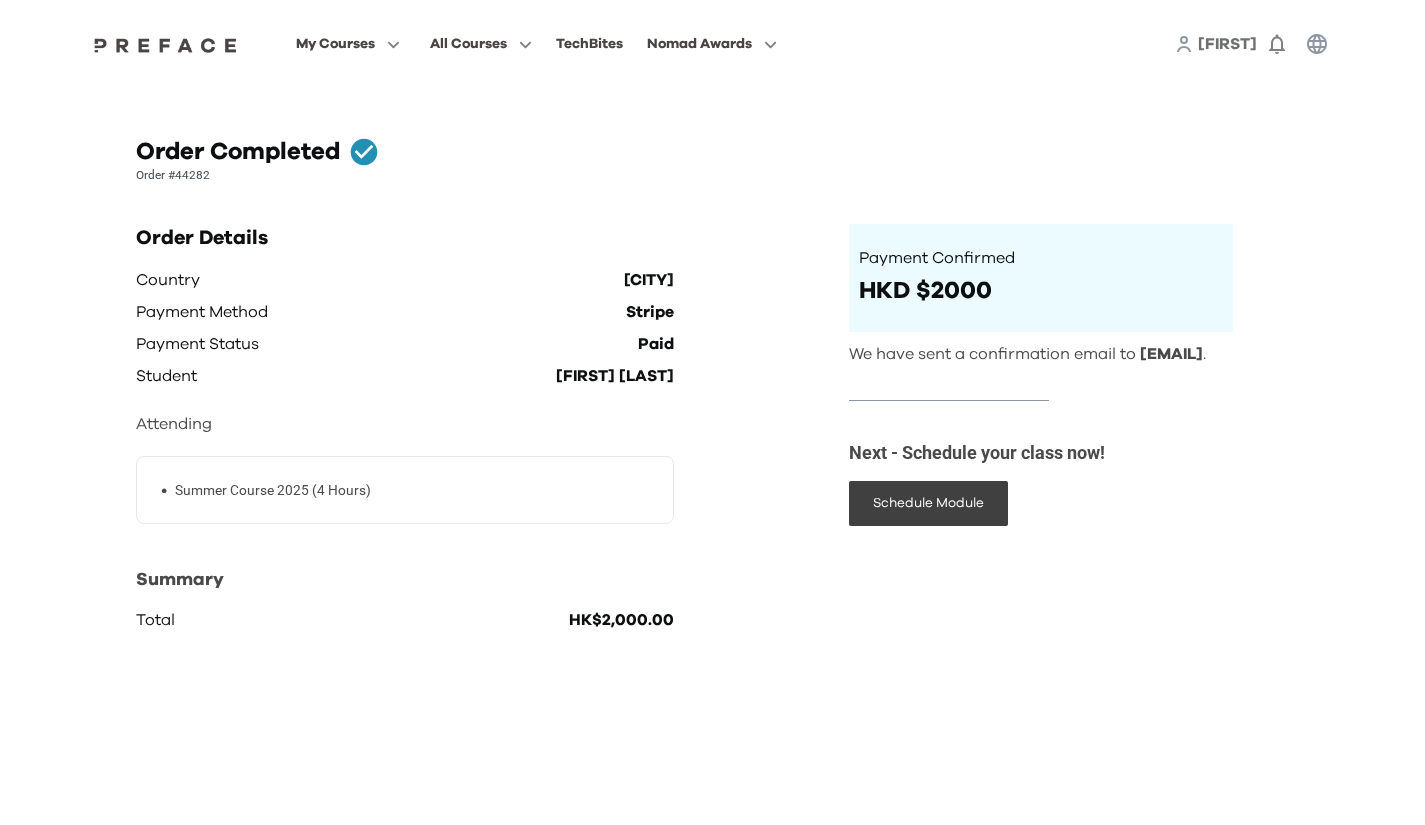 click on "Schedule Module" at bounding box center [928, 503] 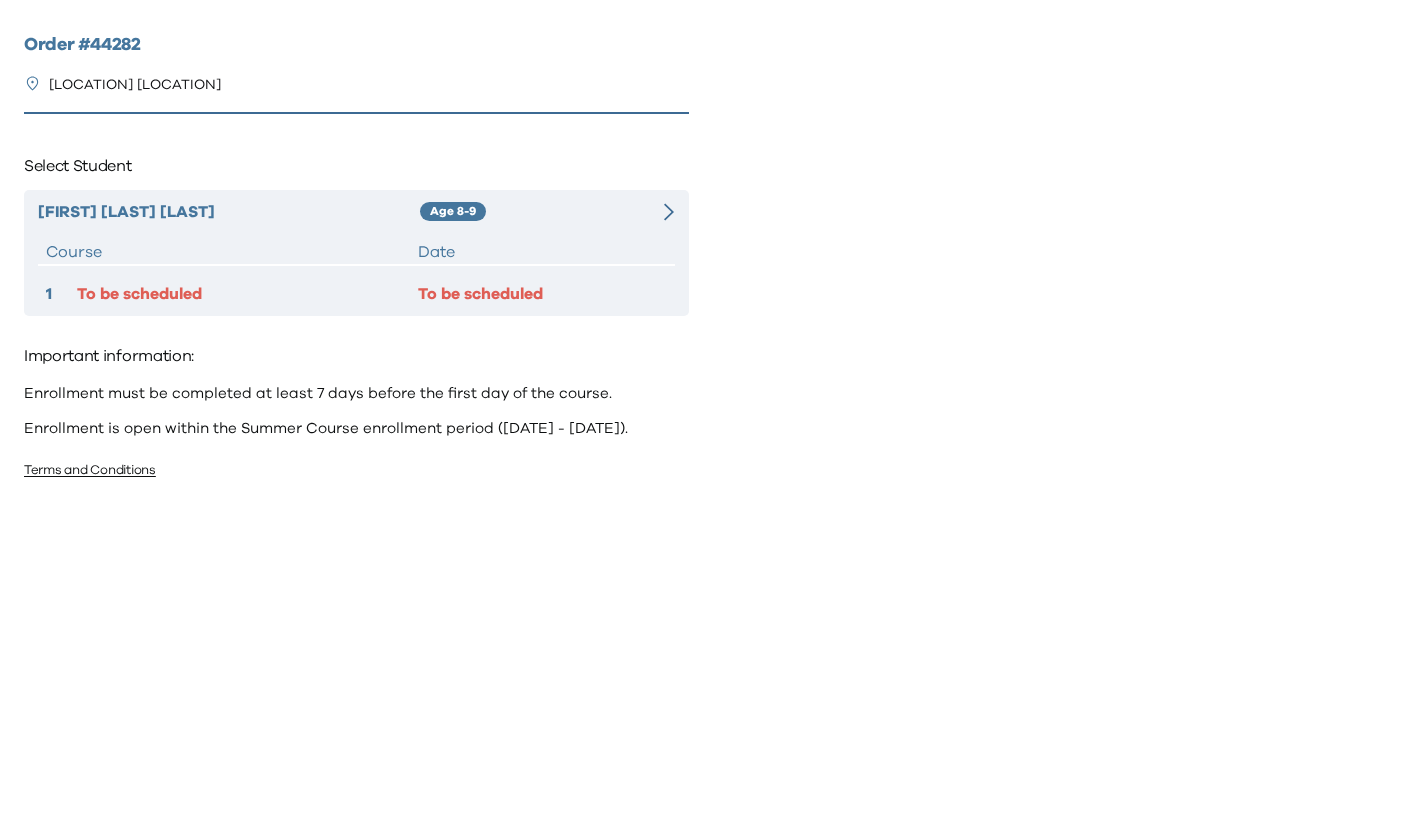 click on "To be scheduled" at bounding box center (247, 294) 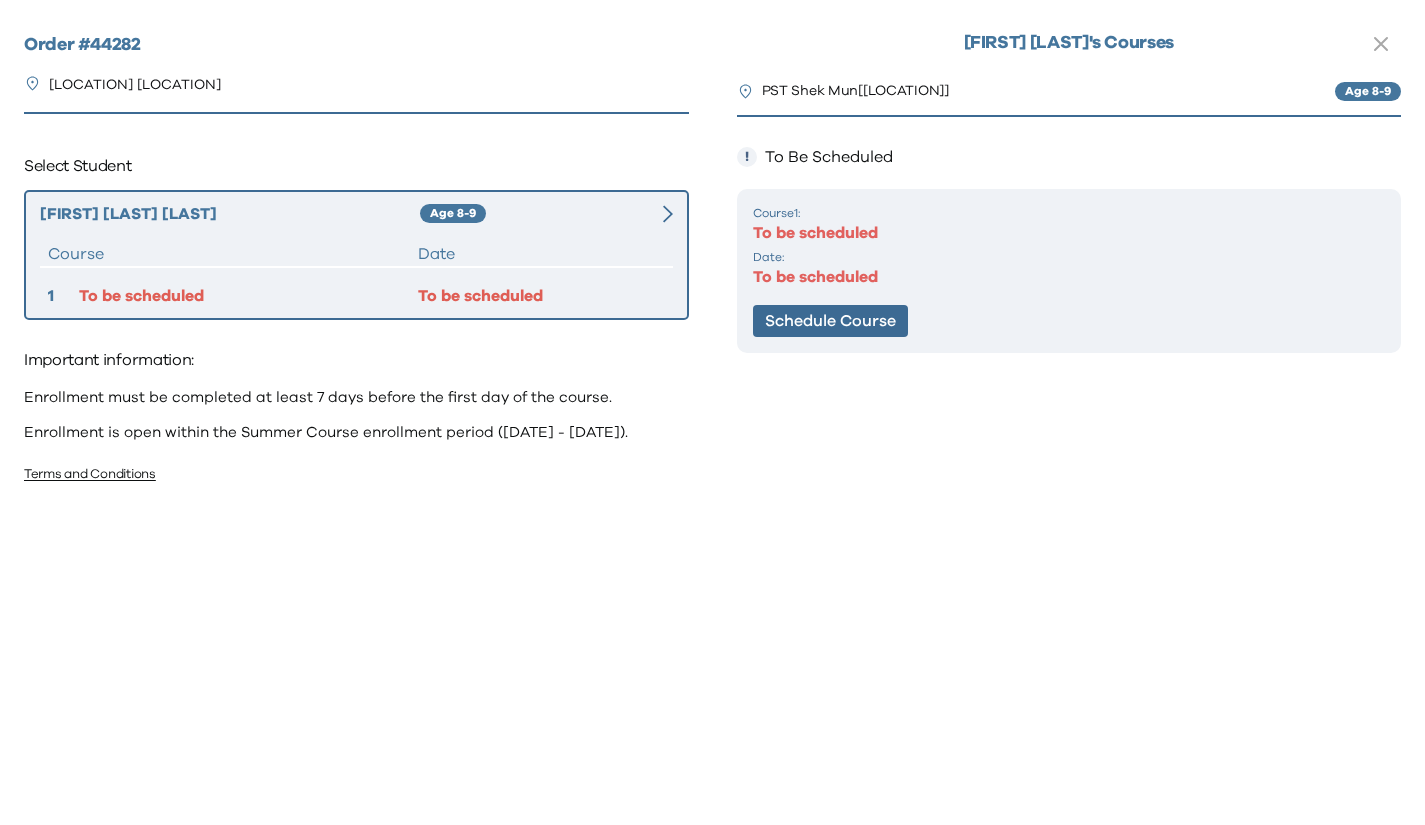 click on "To be scheduled" at bounding box center (1069, 233) 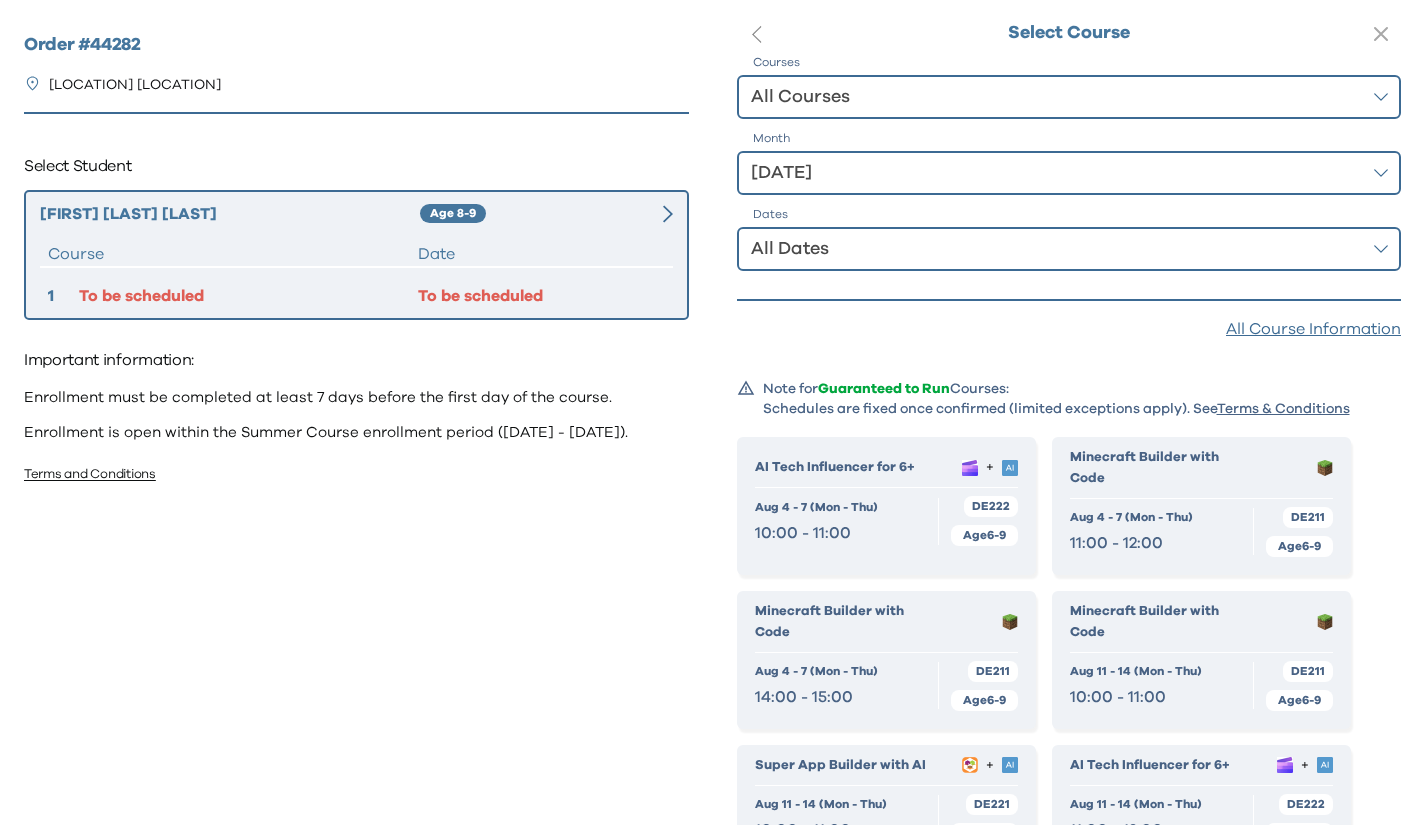 scroll, scrollTop: 0, scrollLeft: 0, axis: both 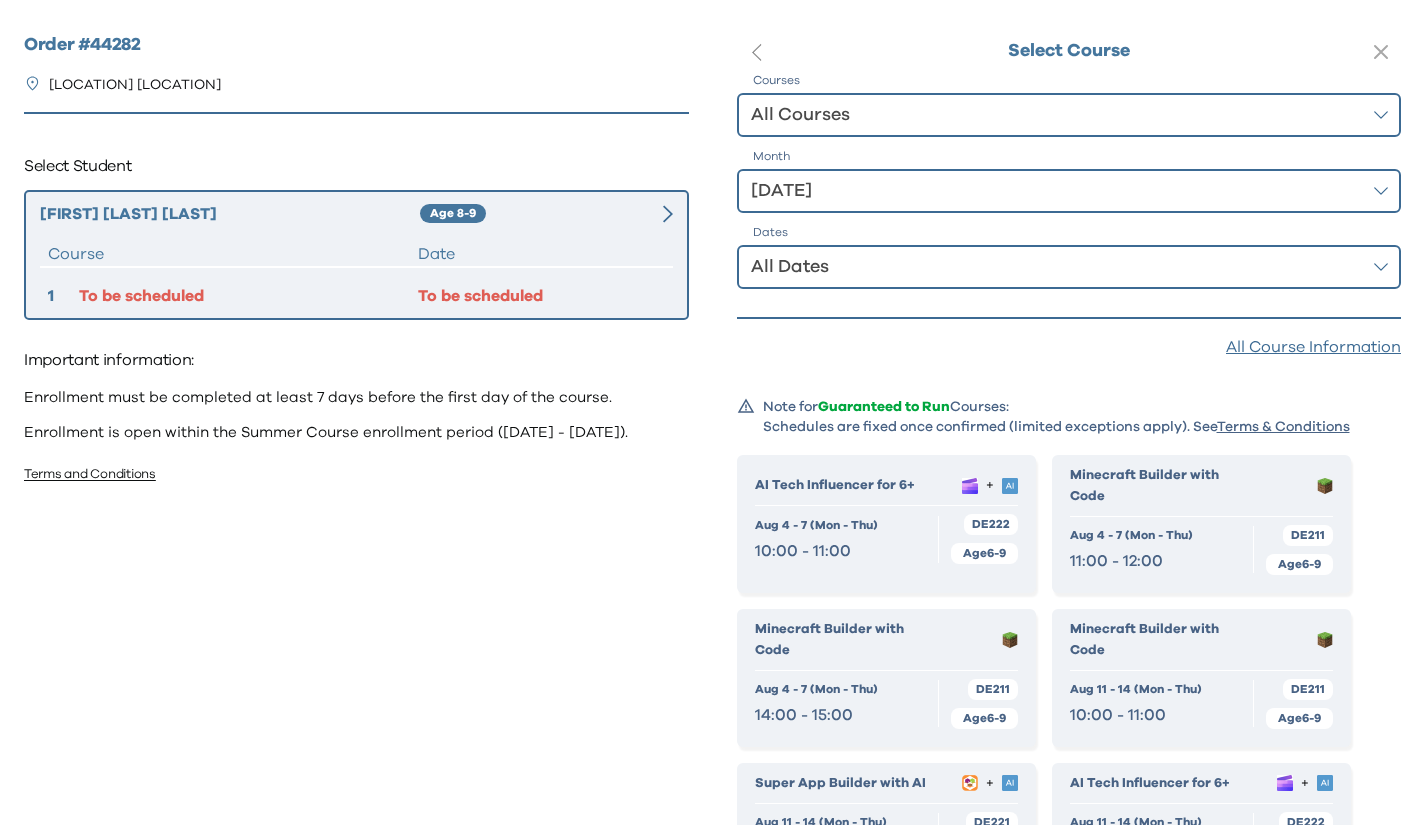 click 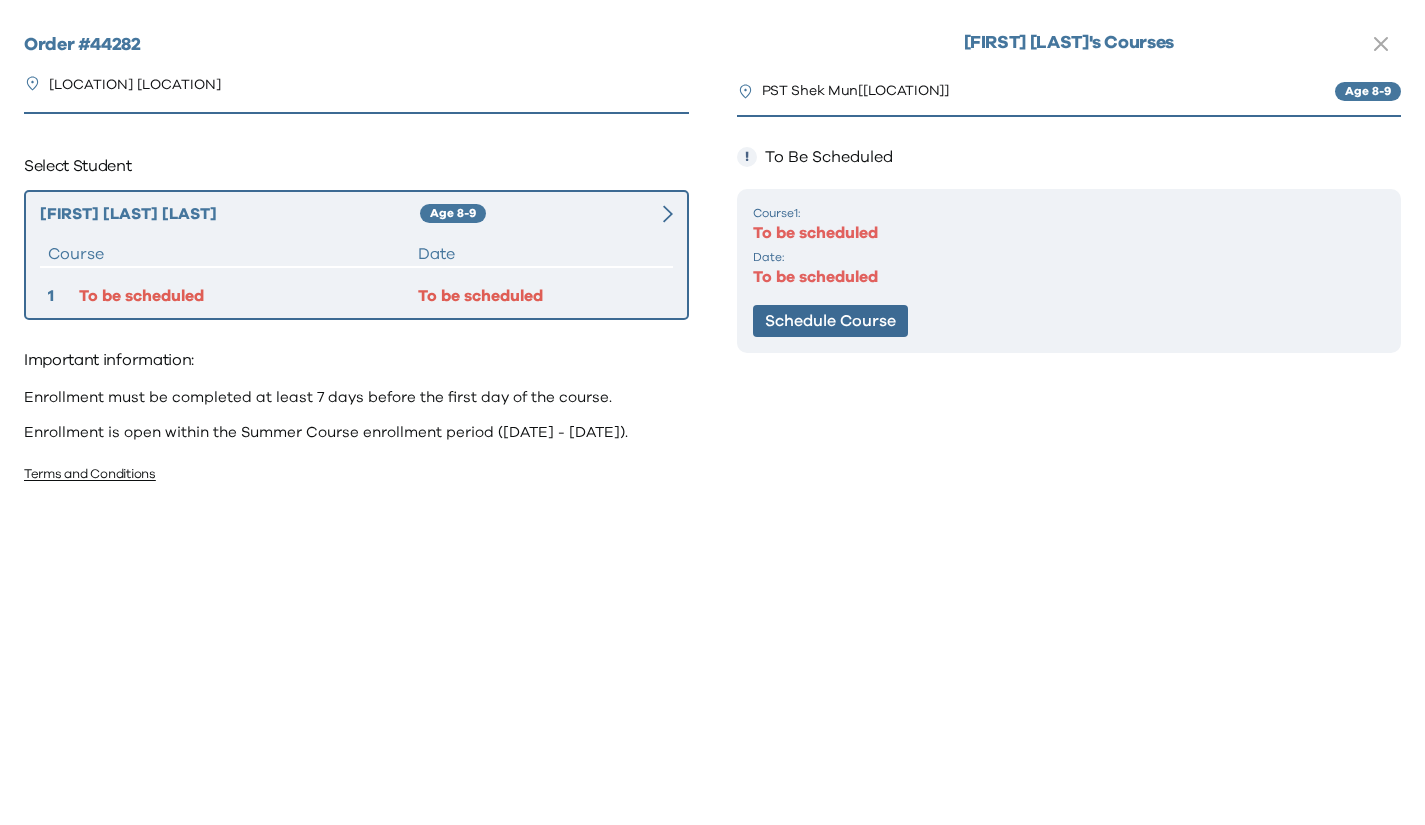 click on "Age 8-9" at bounding box center (1368, 92) 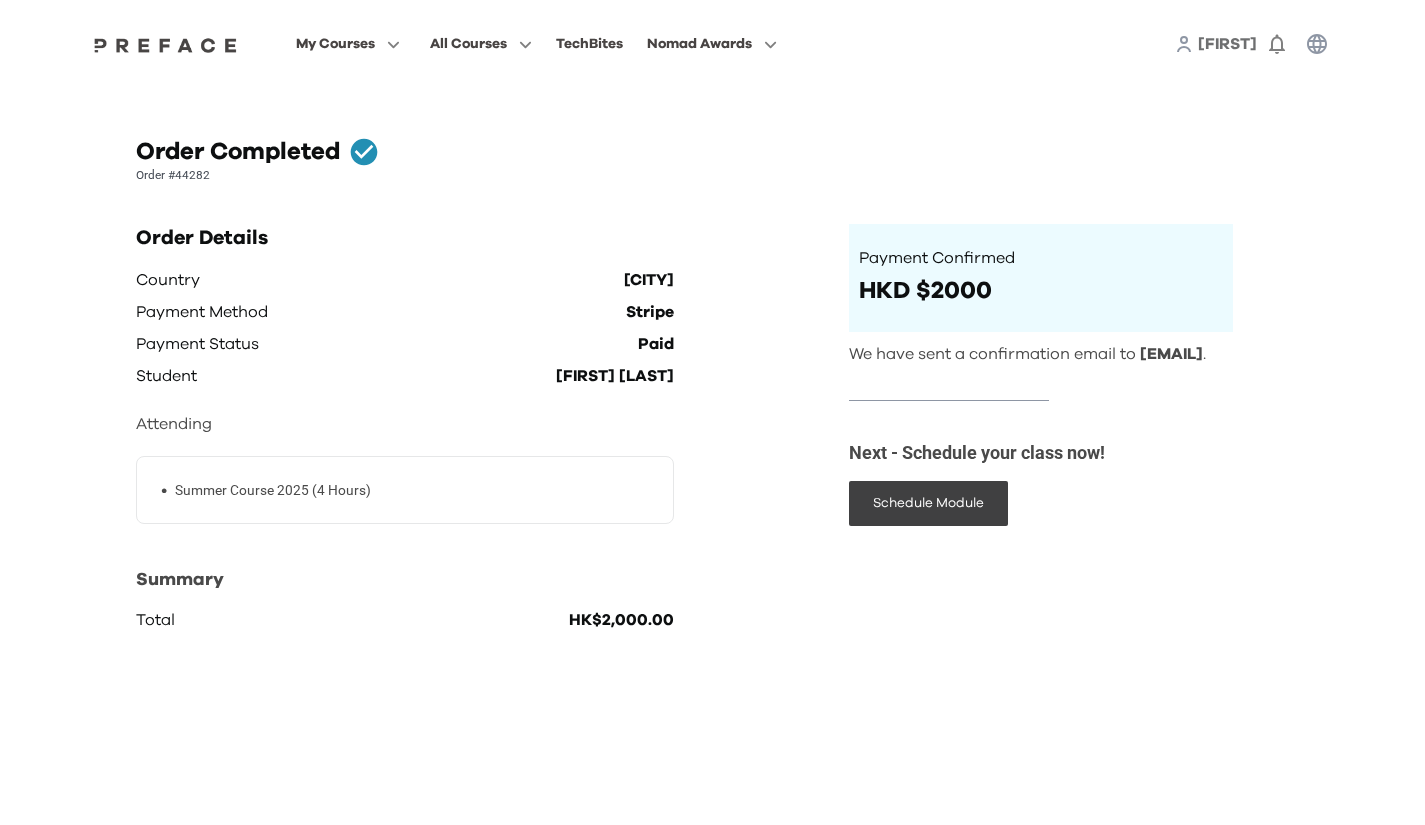 click on "[FIRST]" at bounding box center [1227, 44] 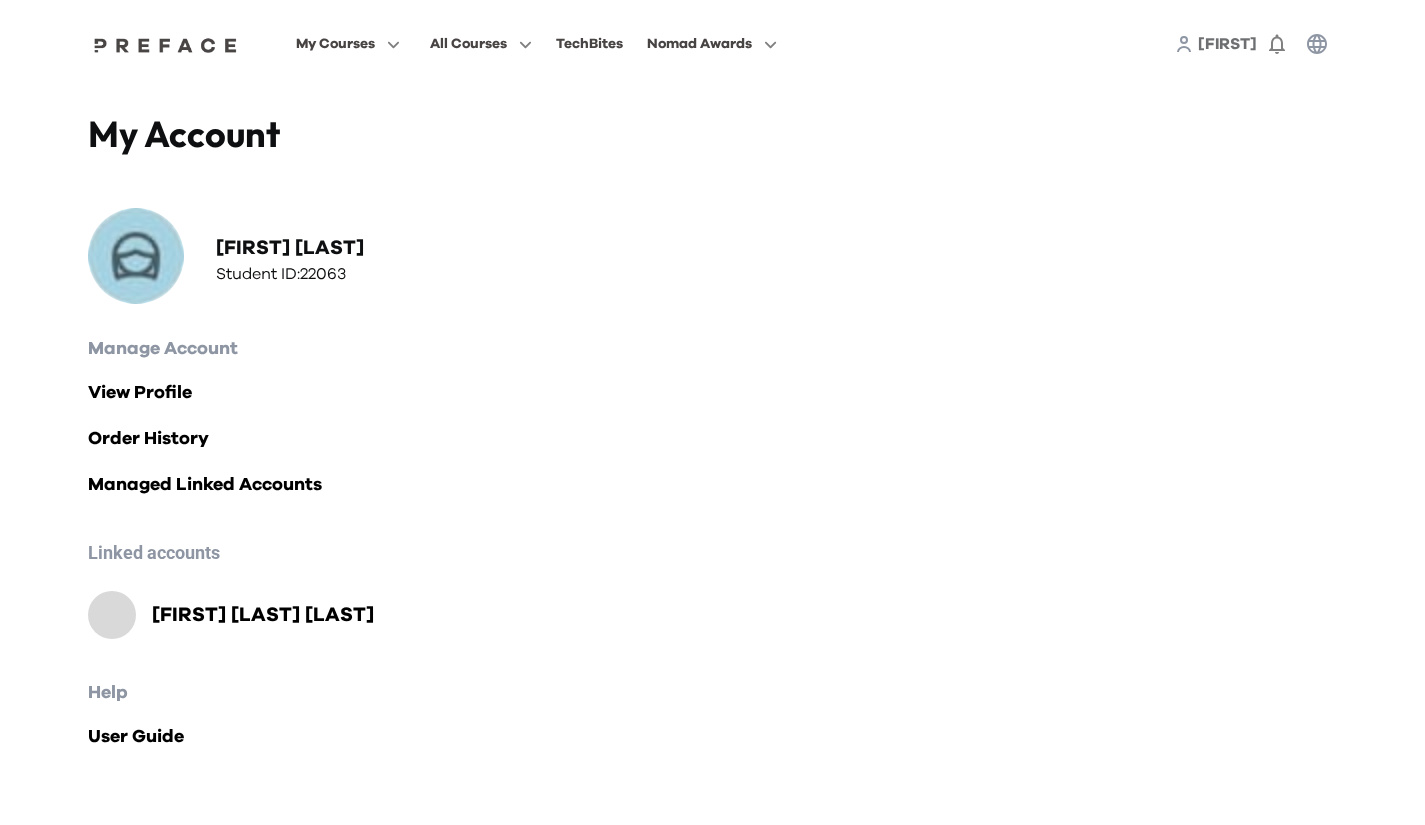 click on "Chit Hei Ethan   Li" at bounding box center (263, 615) 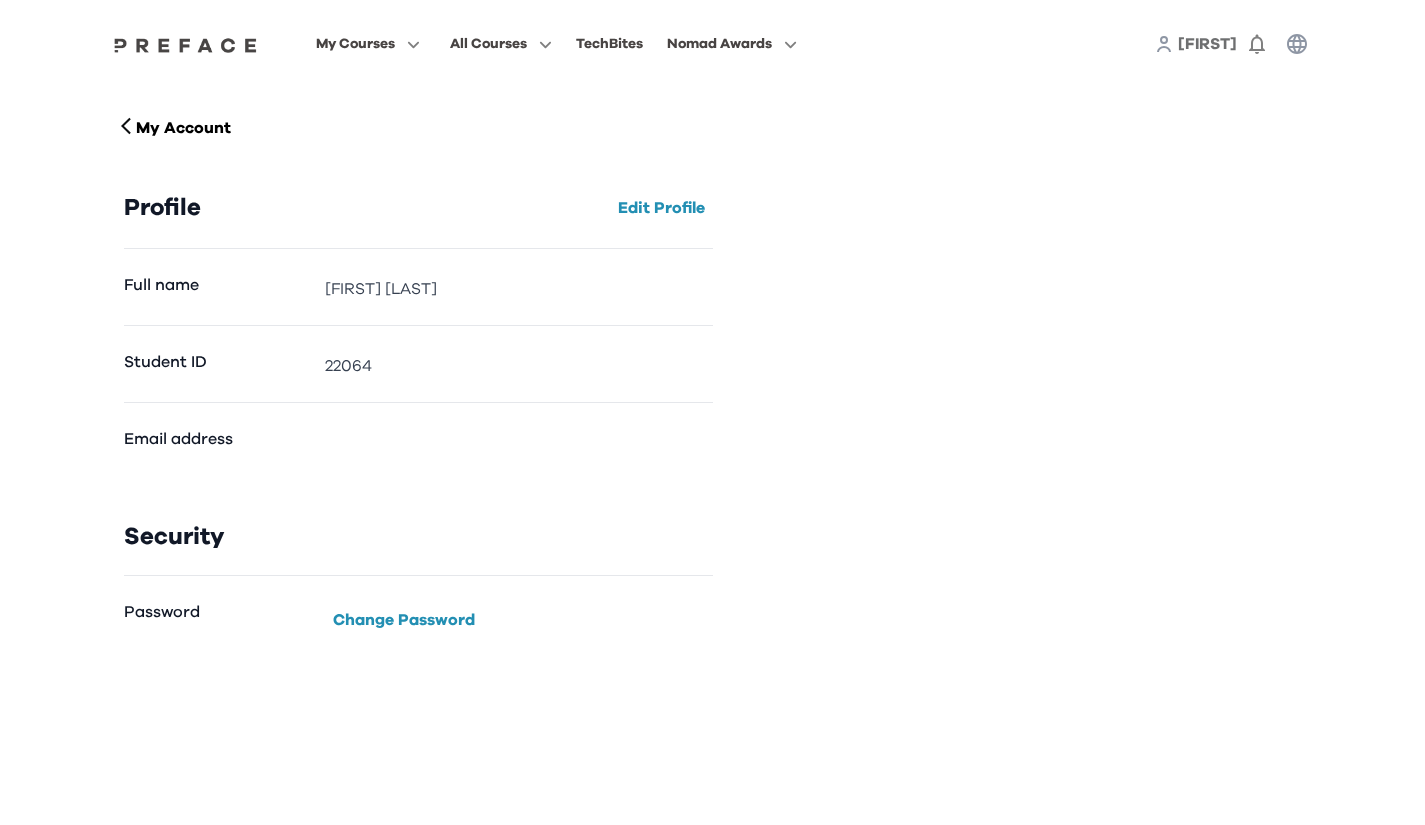 click 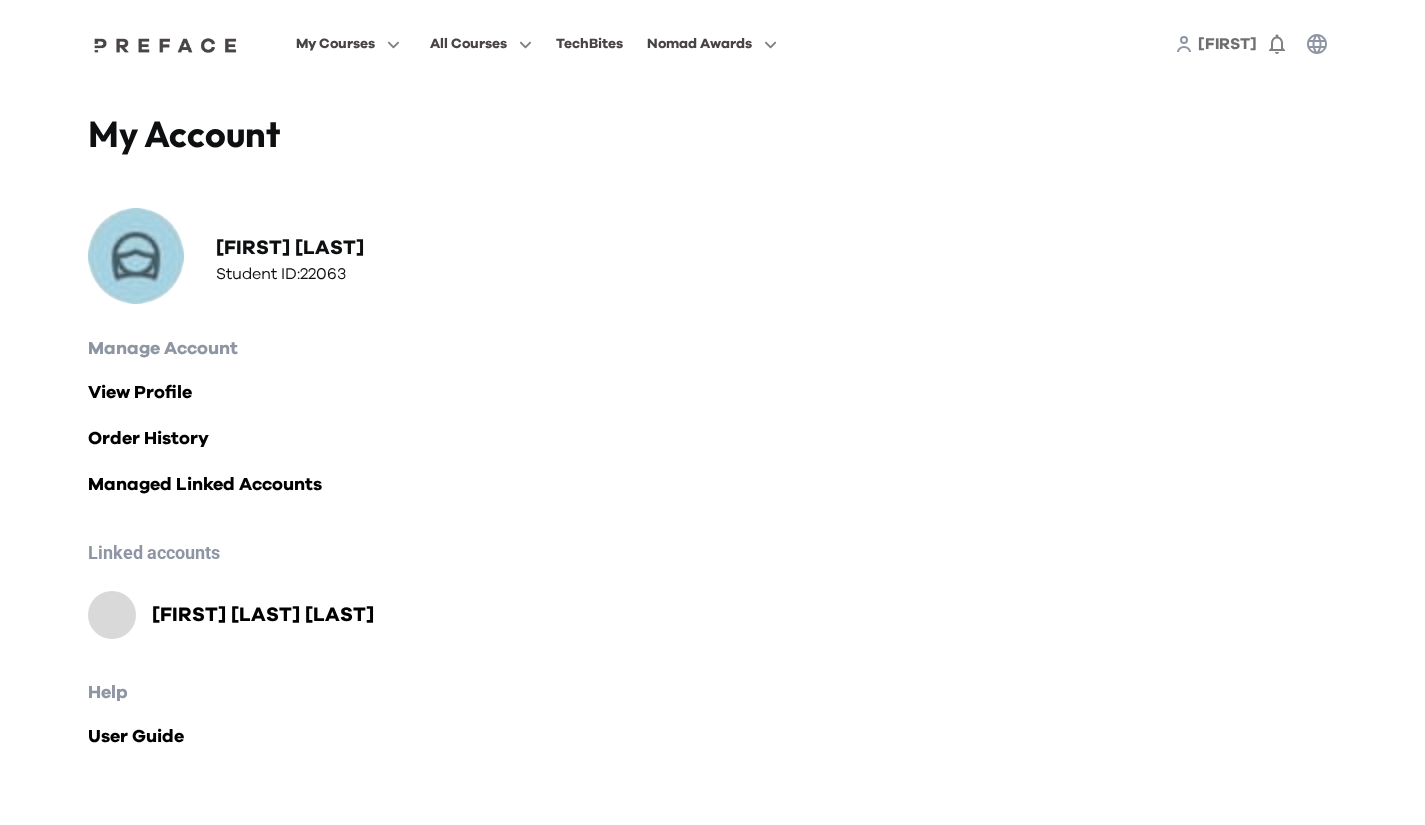 click on "View Profile" at bounding box center (713, 393) 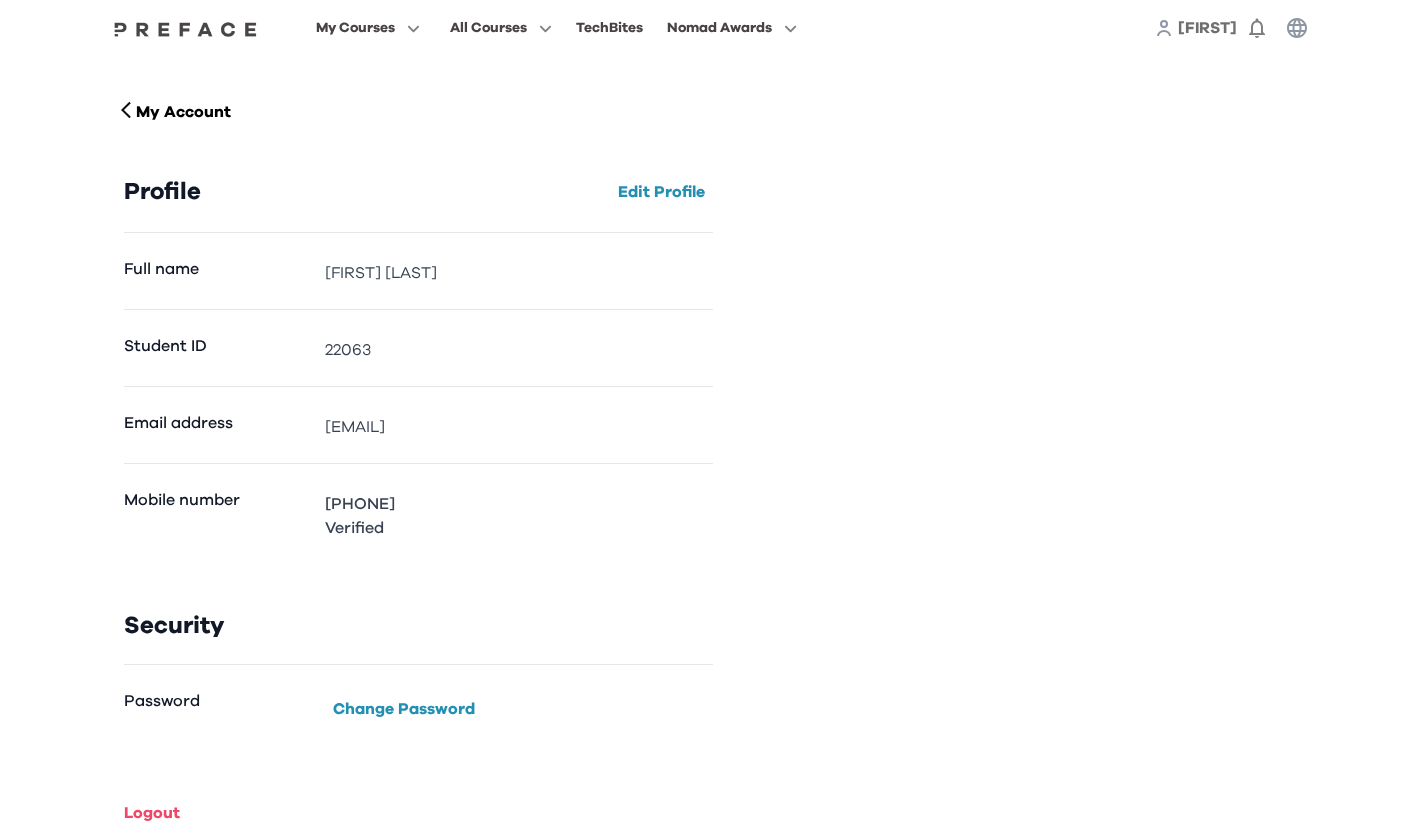 scroll, scrollTop: 44, scrollLeft: 0, axis: vertical 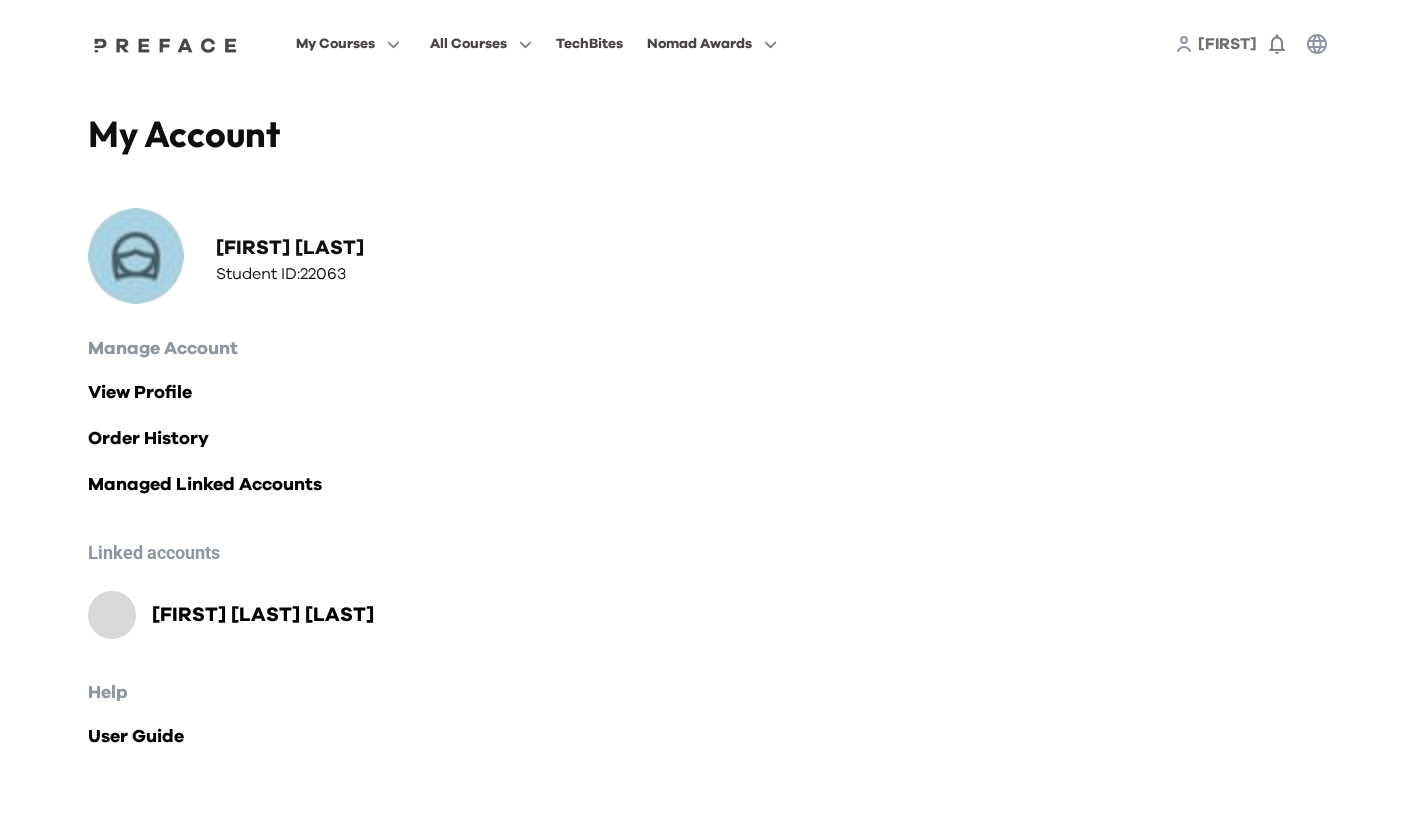 click on "Order History" at bounding box center (713, 439) 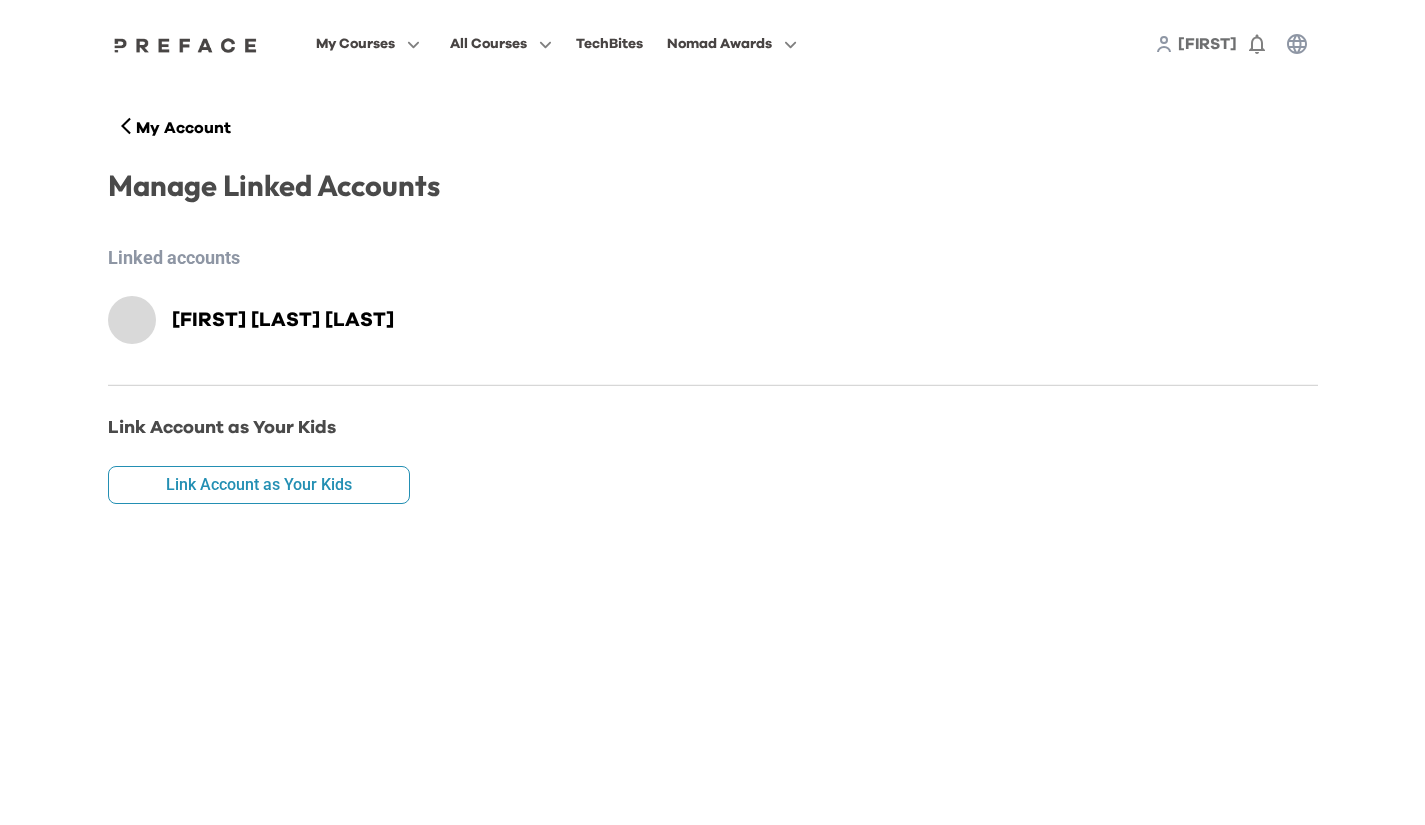 click on "Chit Hei Ethan   Li" at bounding box center (283, 320) 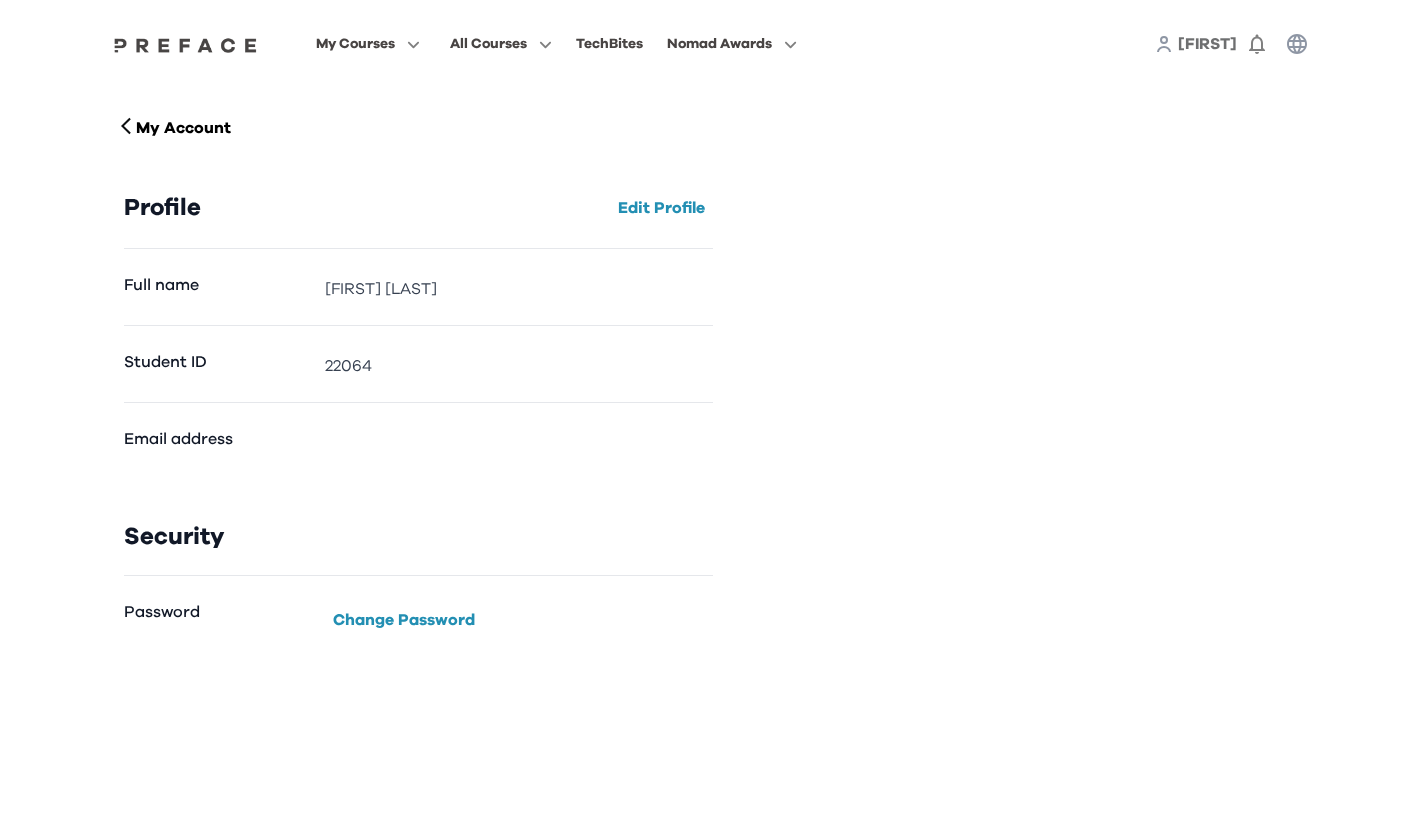 scroll, scrollTop: 0, scrollLeft: 0, axis: both 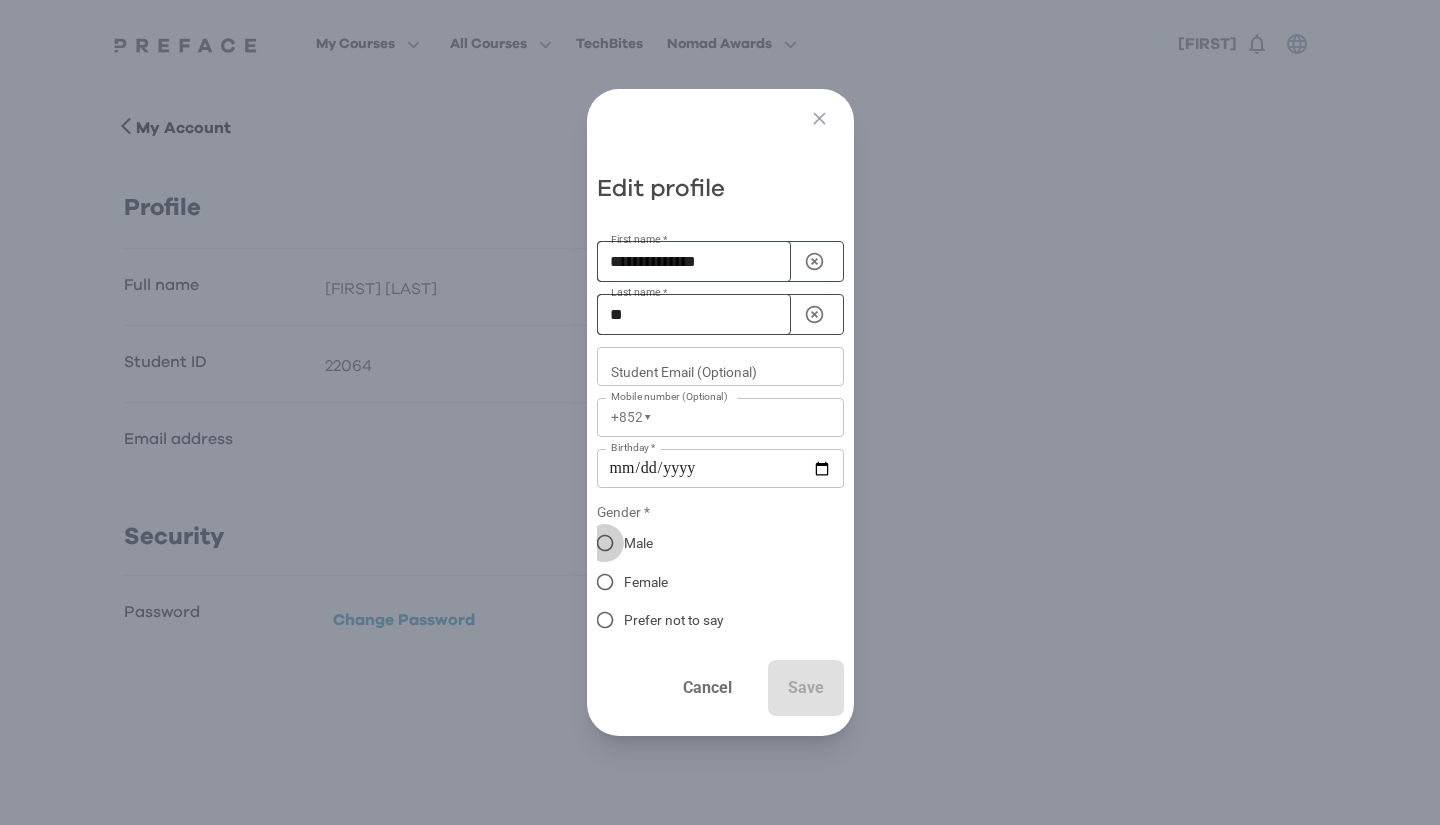 click 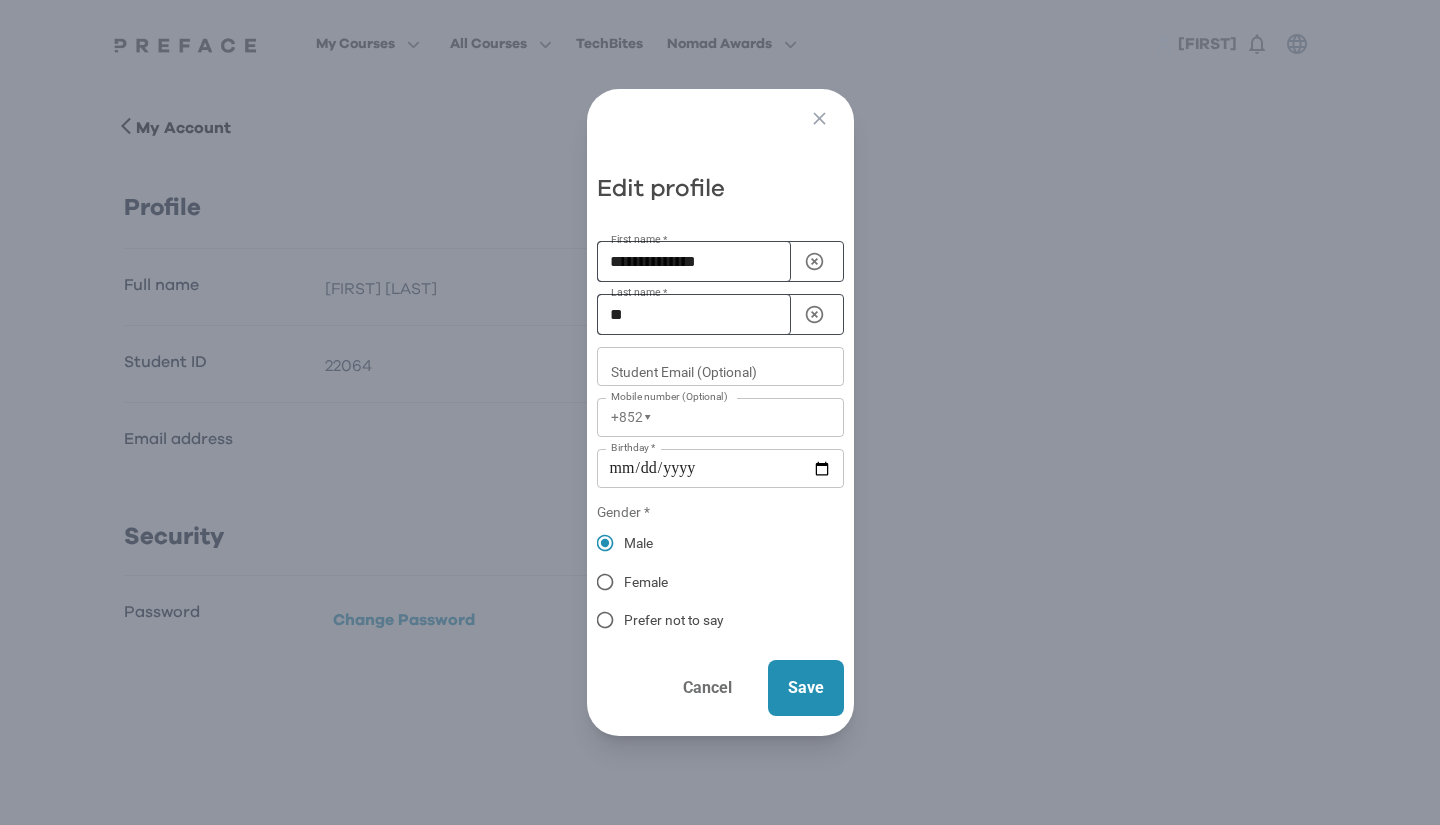 click on "Save" at bounding box center (806, 688) 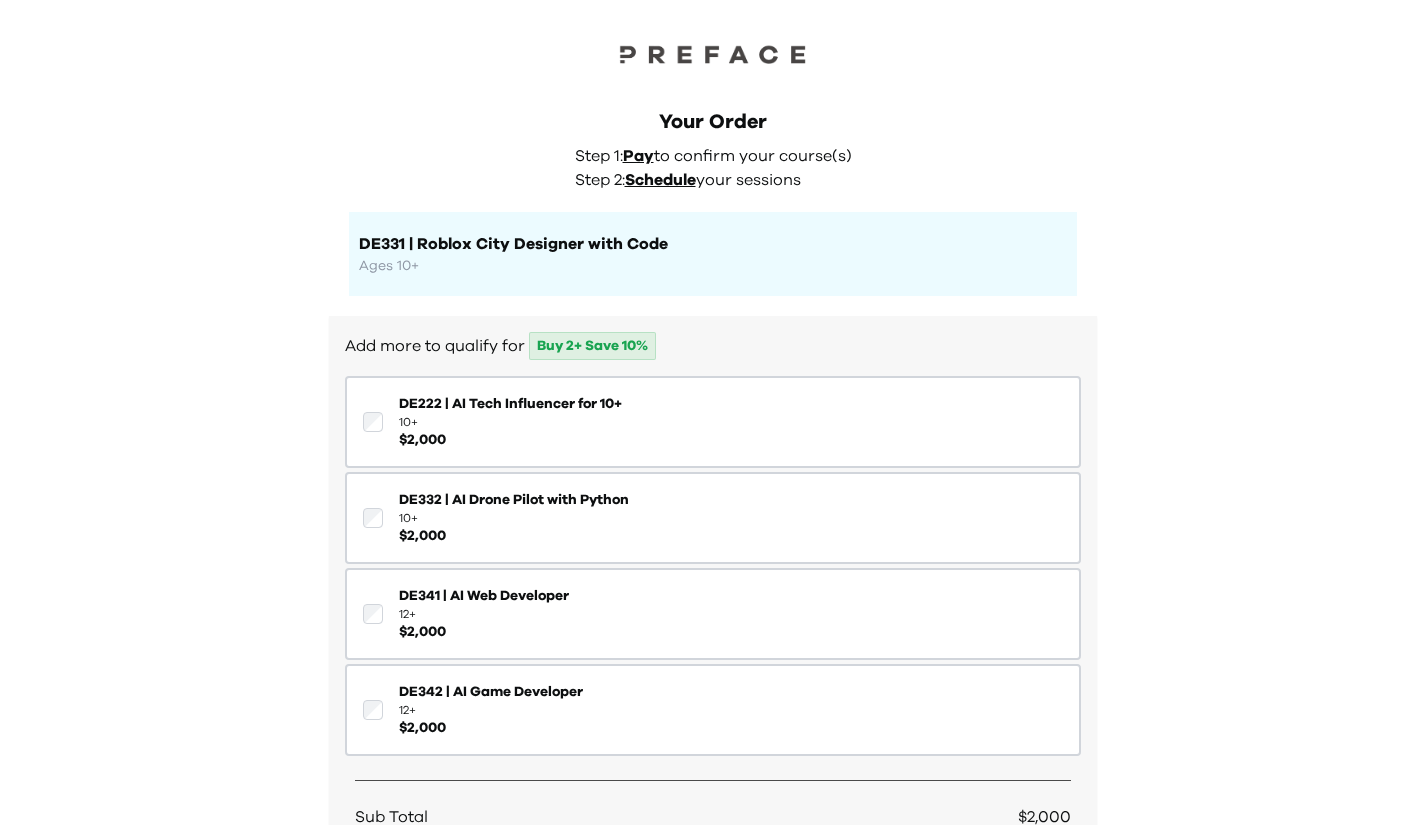 scroll, scrollTop: 0, scrollLeft: 0, axis: both 